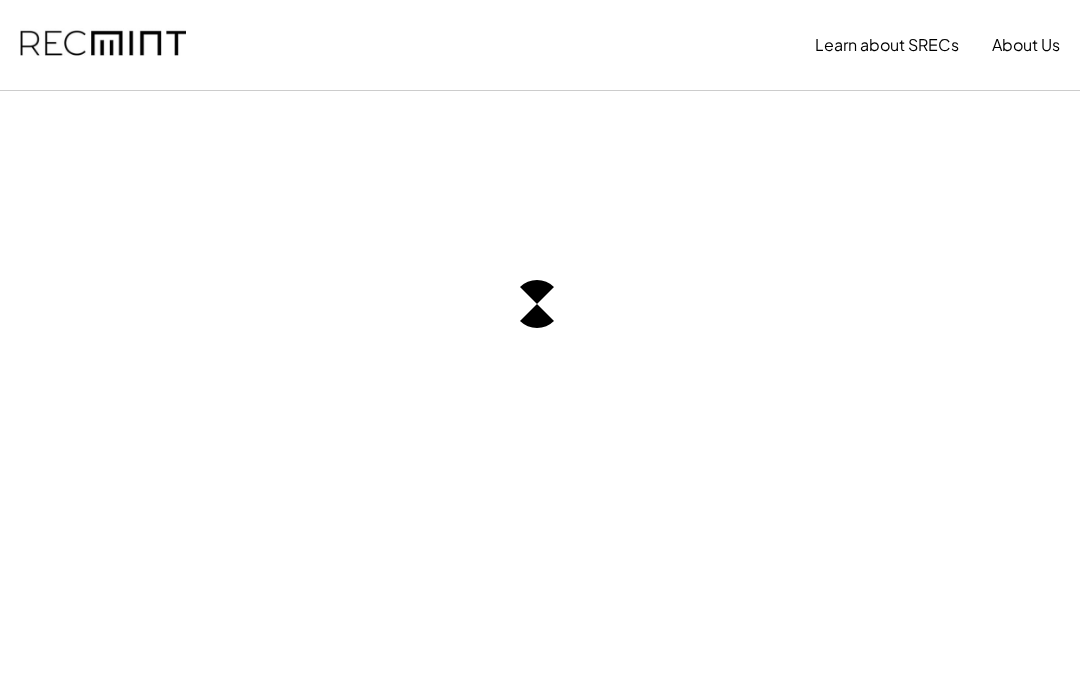scroll, scrollTop: 0, scrollLeft: 0, axis: both 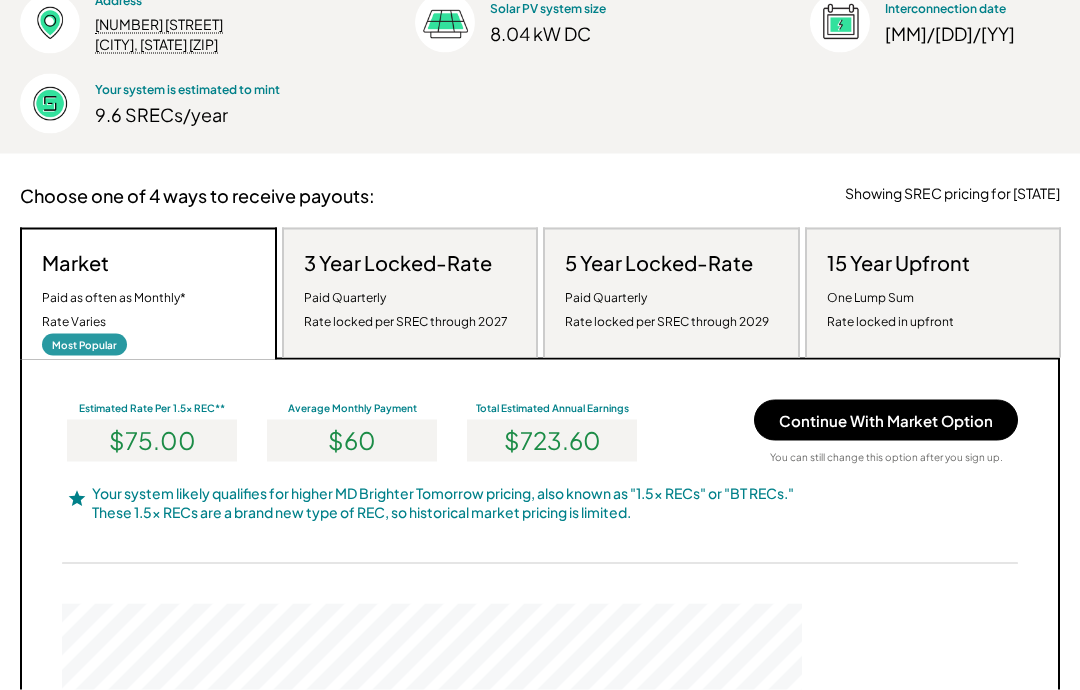 click on "Continue With Market Option" at bounding box center [886, 420] 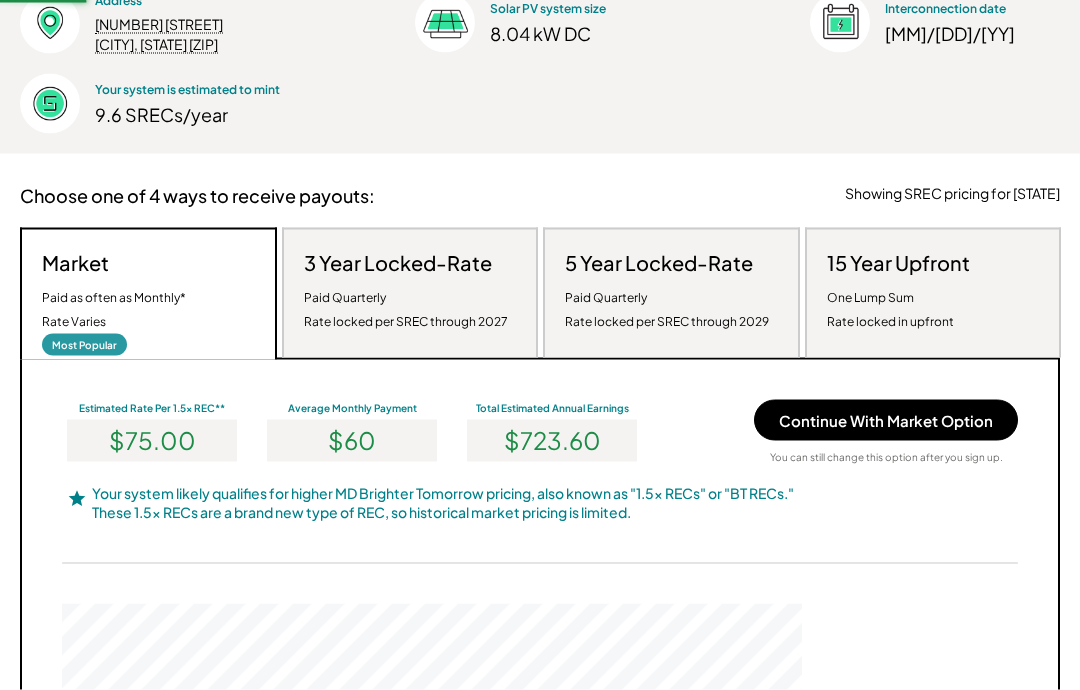 scroll, scrollTop: 322, scrollLeft: 0, axis: vertical 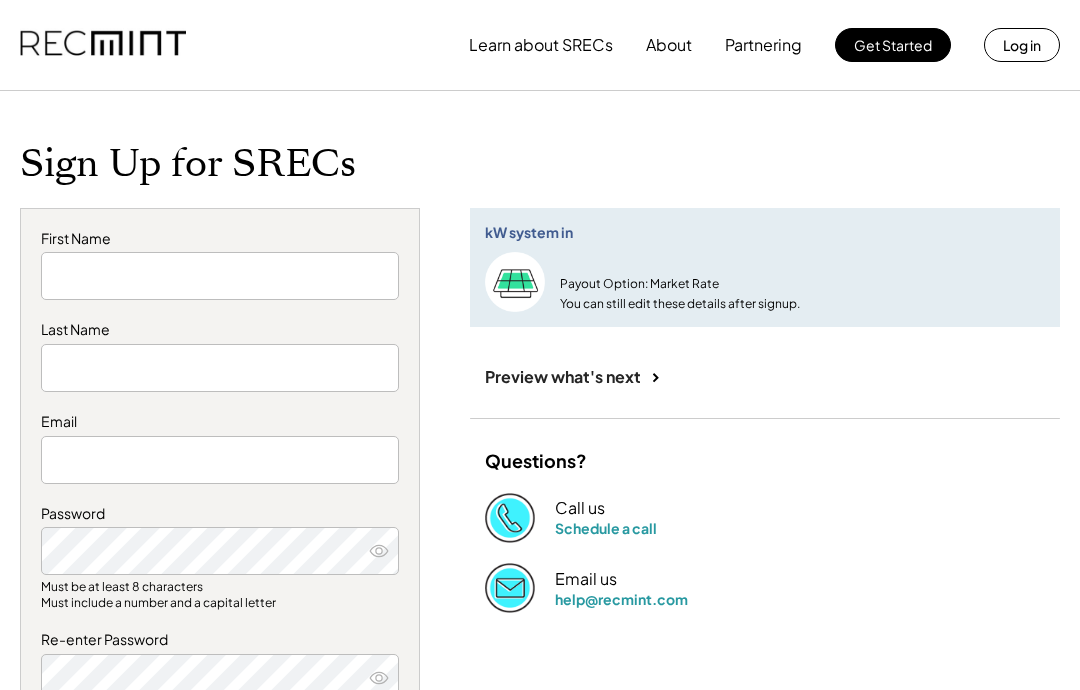 type on "****" 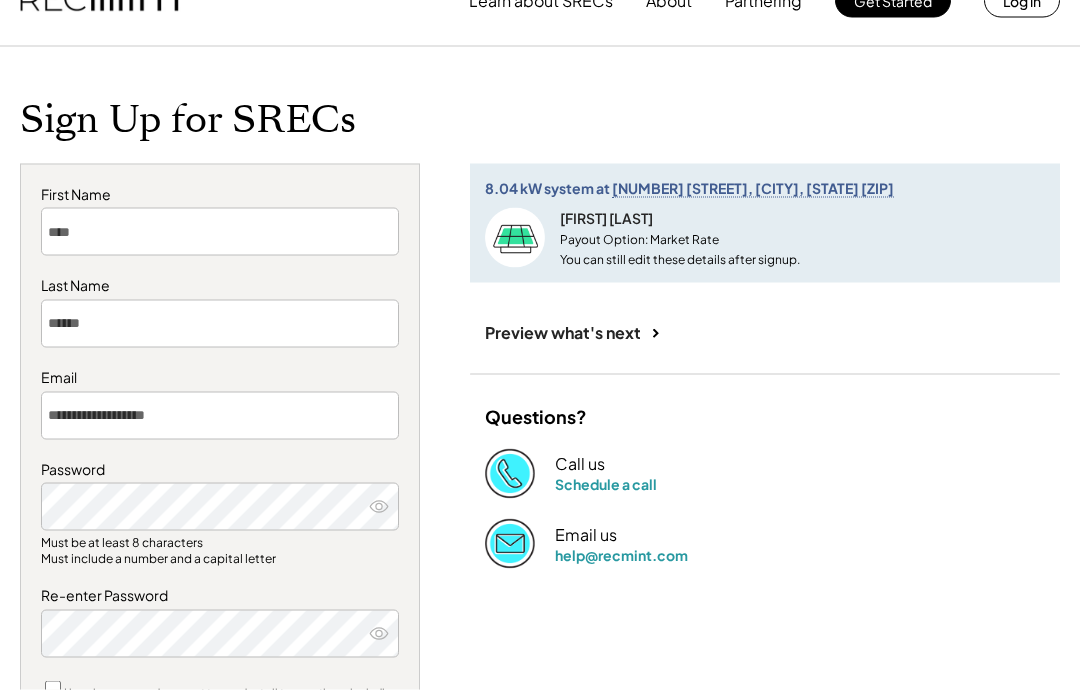 scroll, scrollTop: 46, scrollLeft: 0, axis: vertical 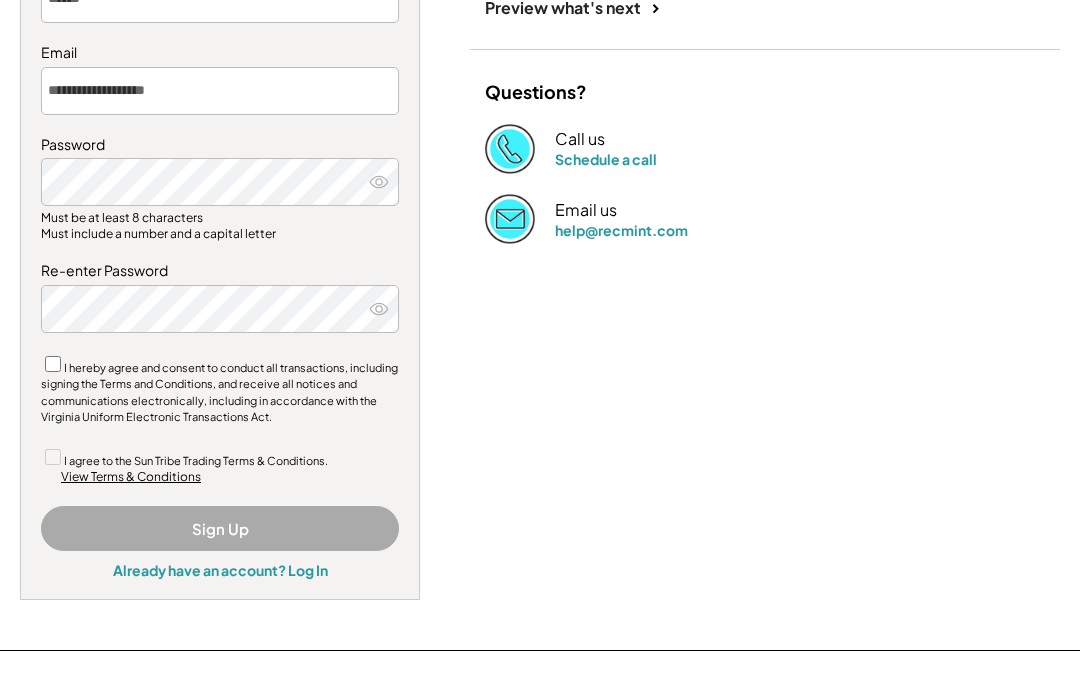 click on "**********" at bounding box center (220, 220) 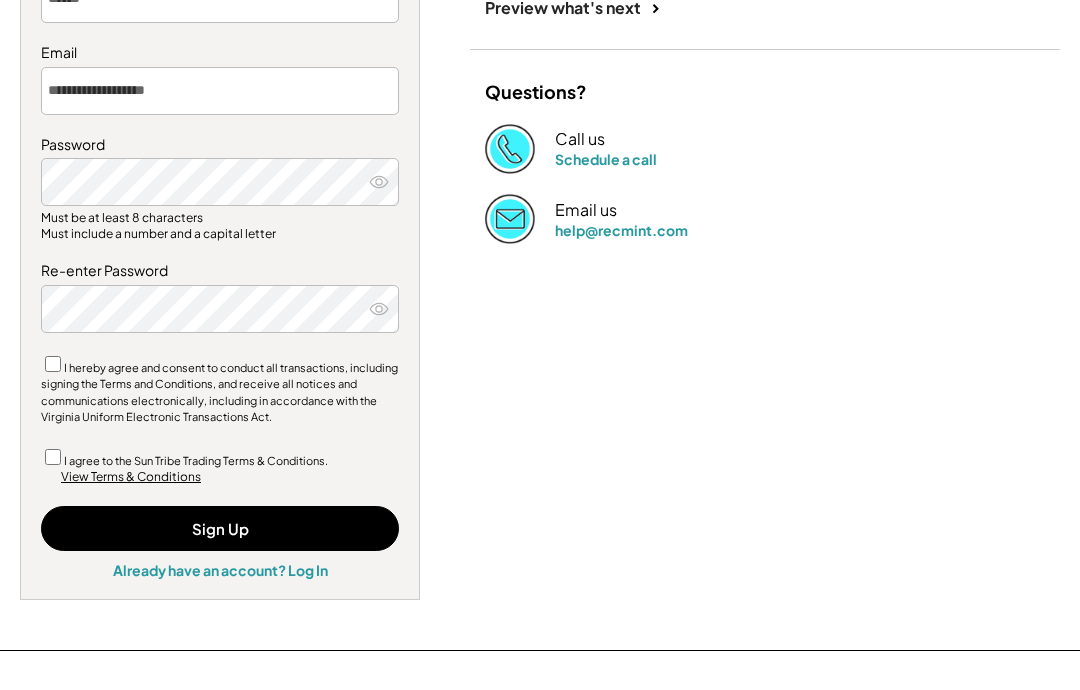 click on "Sign Up" at bounding box center [220, 528] 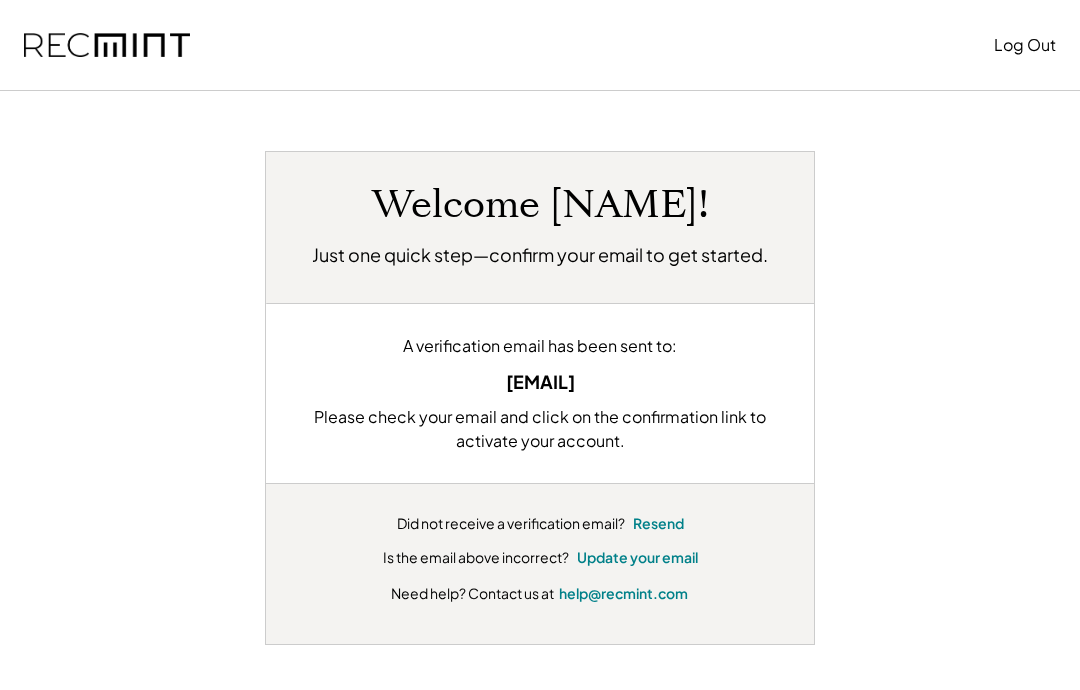 scroll, scrollTop: 0, scrollLeft: 0, axis: both 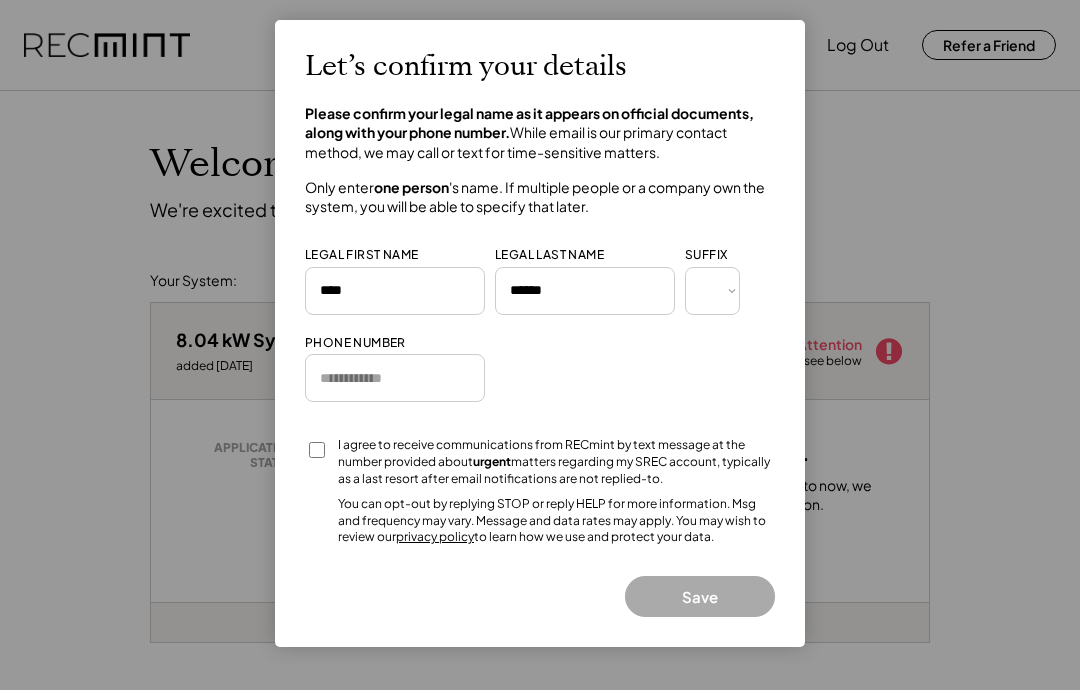 click at bounding box center [395, 378] 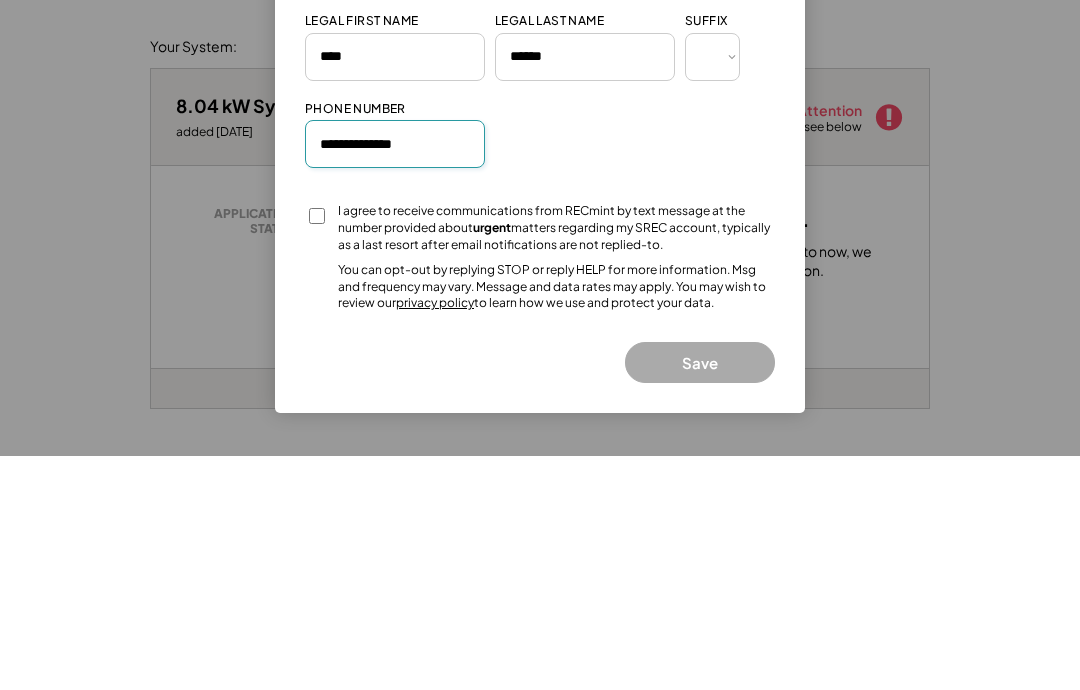 type on "**********" 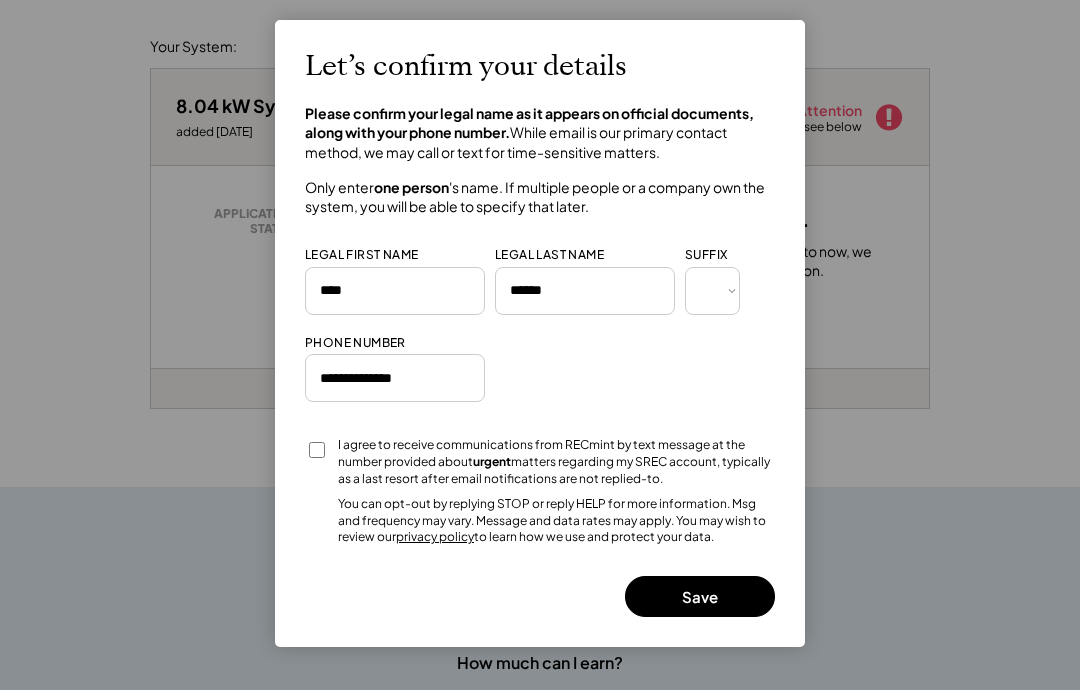 click on "Save" at bounding box center (700, 596) 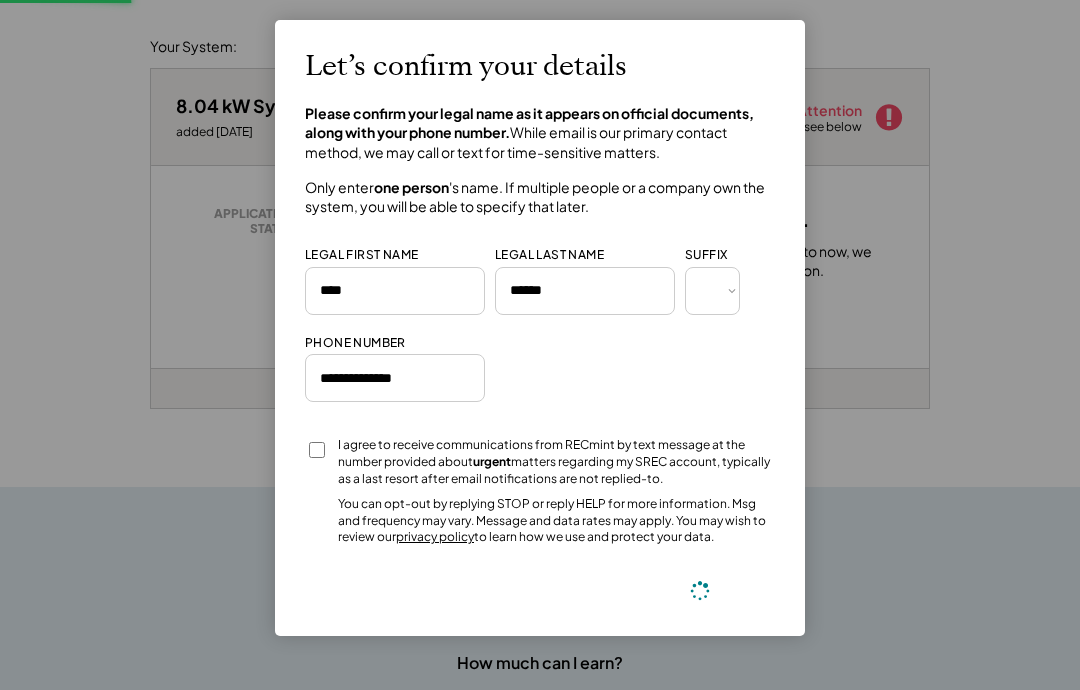 click at bounding box center (700, 591) 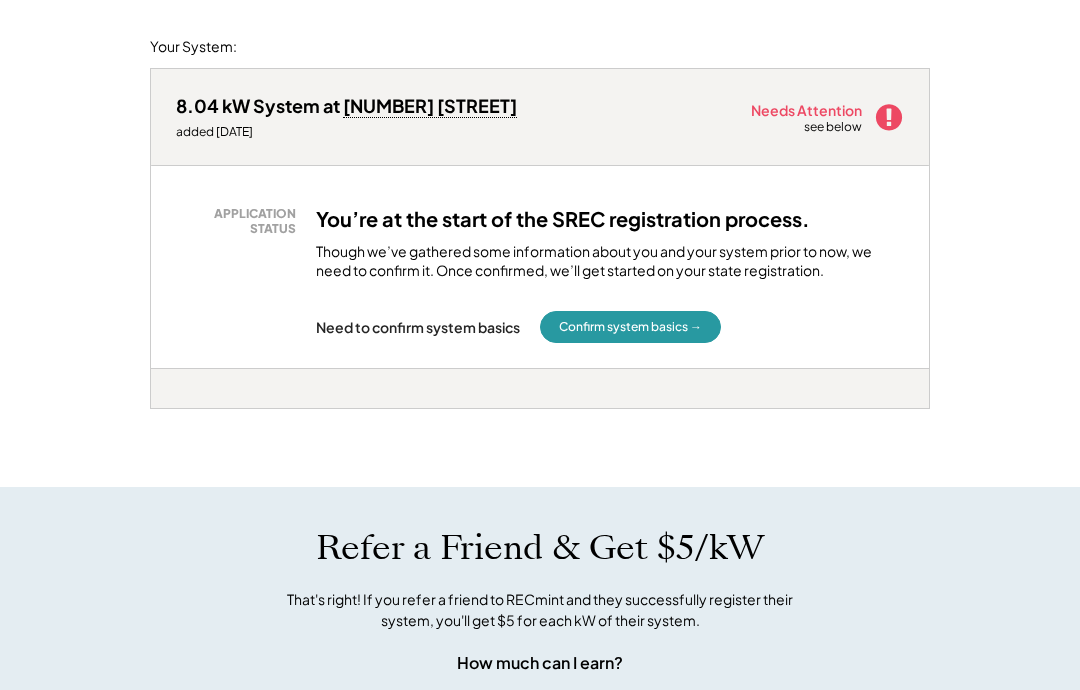 click on "Confirm system basics →" at bounding box center [630, 327] 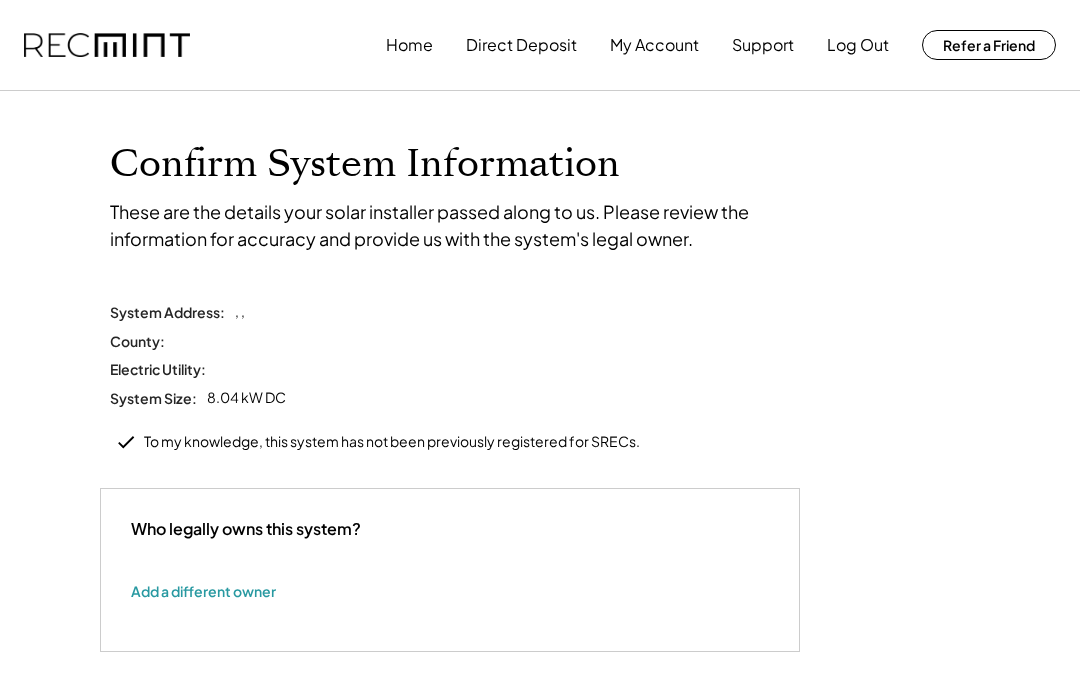 scroll, scrollTop: 0, scrollLeft: 0, axis: both 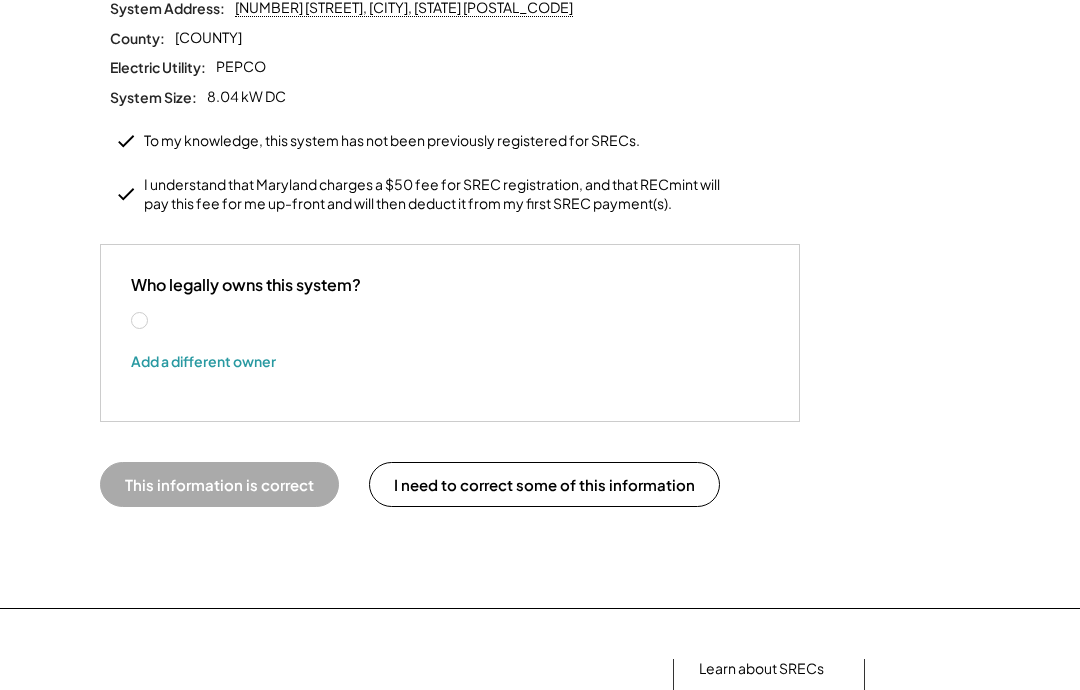 click on "Jean Le Dem" at bounding box center [241, 321] 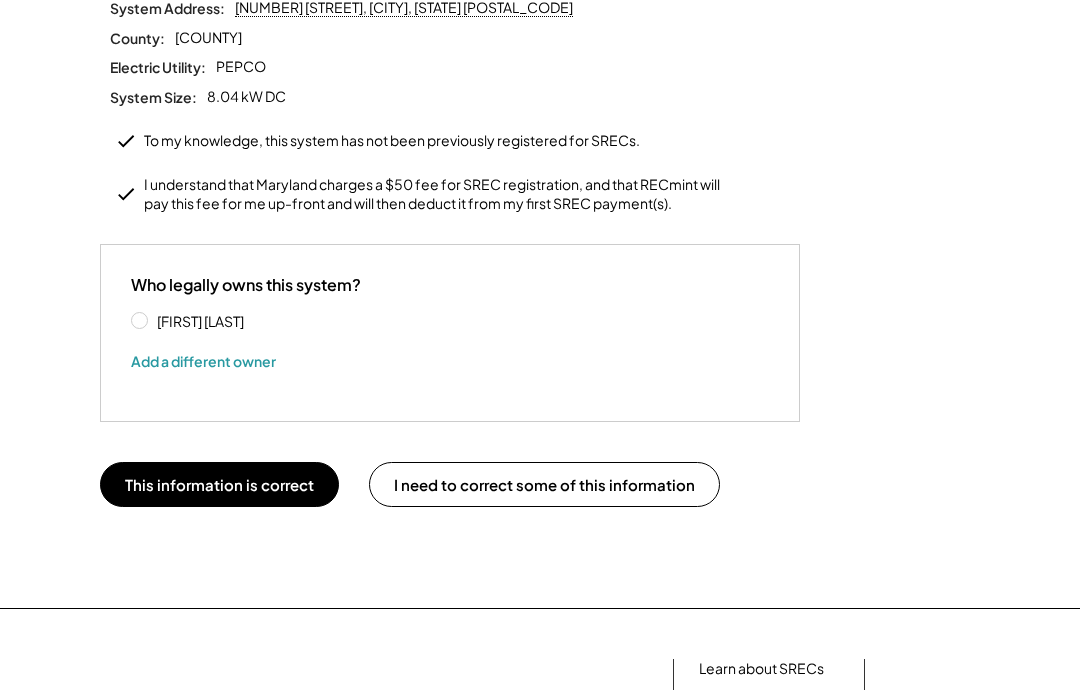 click on "Add a different owner" at bounding box center (203, 361) 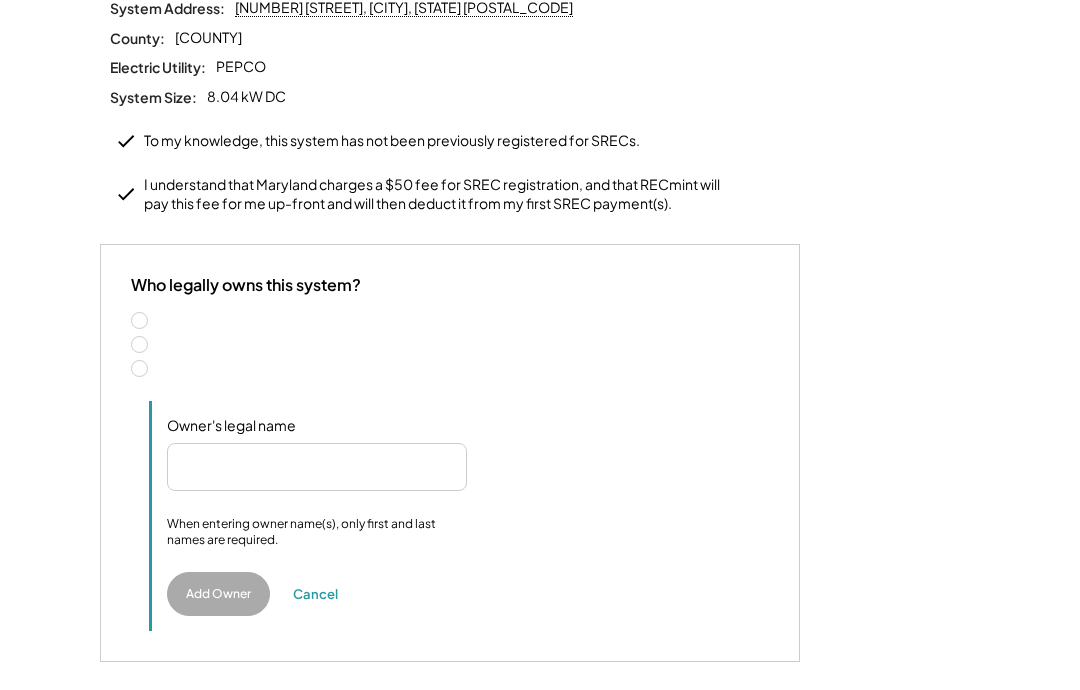 click on "A company, organization, or trust" at bounding box center (460, 369) 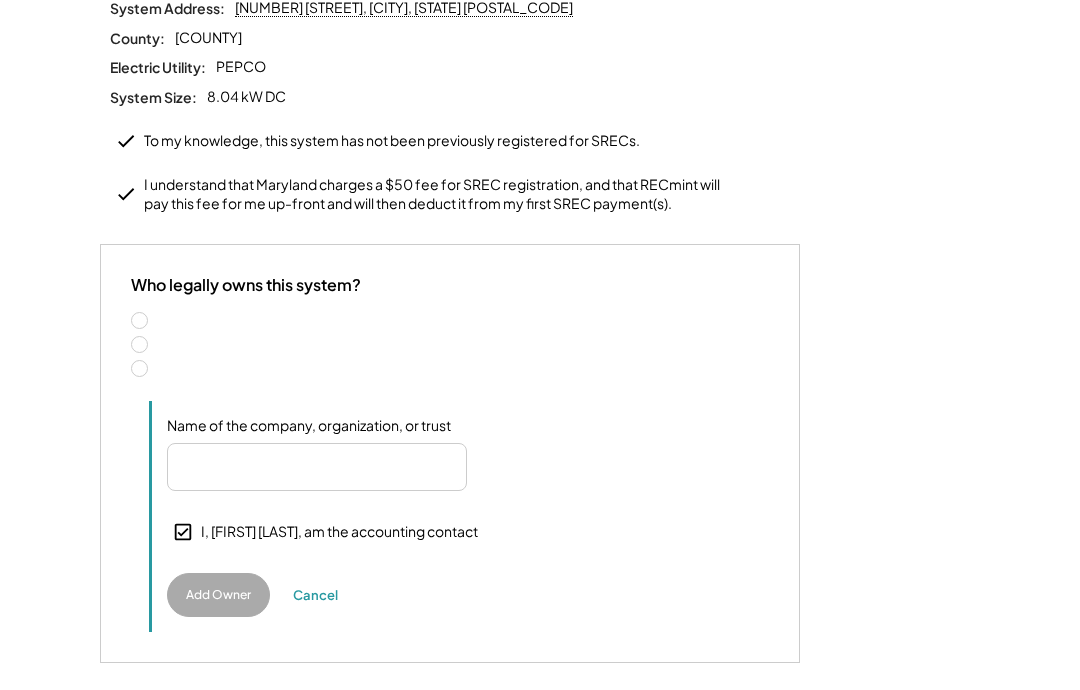 click on "Two people" at bounding box center (460, 345) 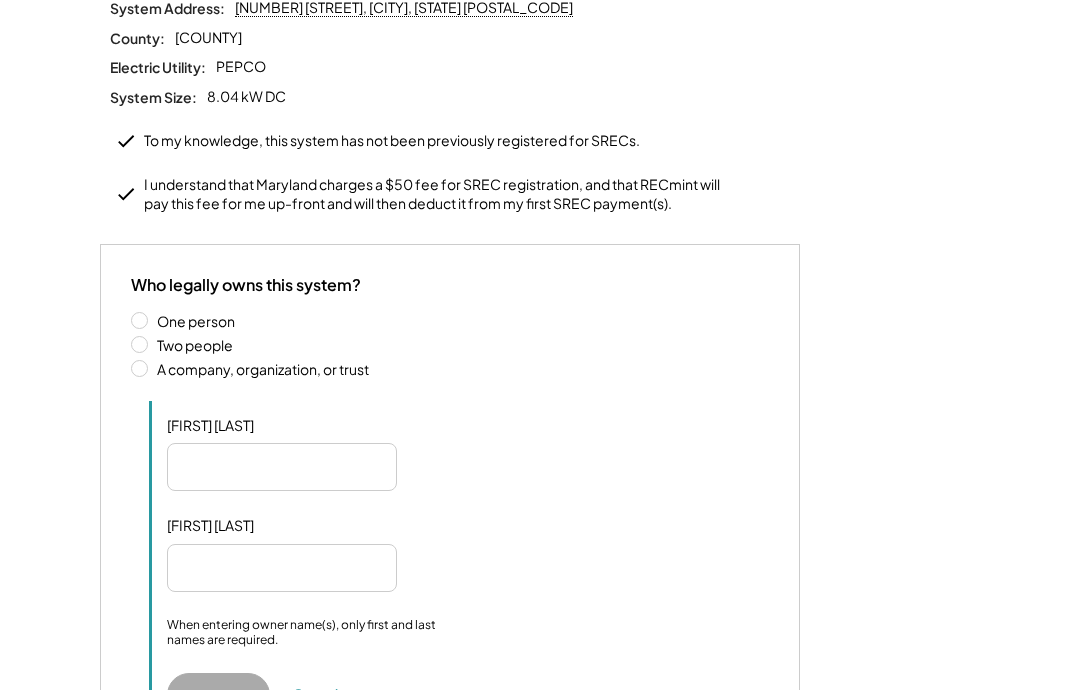 click at bounding box center (282, 467) 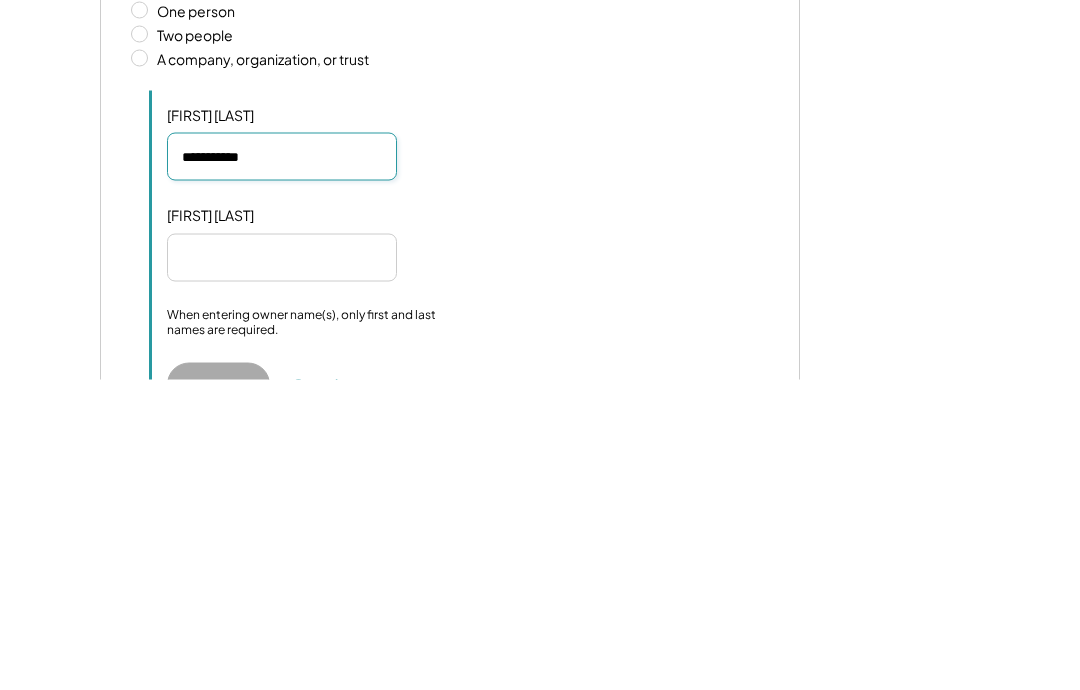 type on "**********" 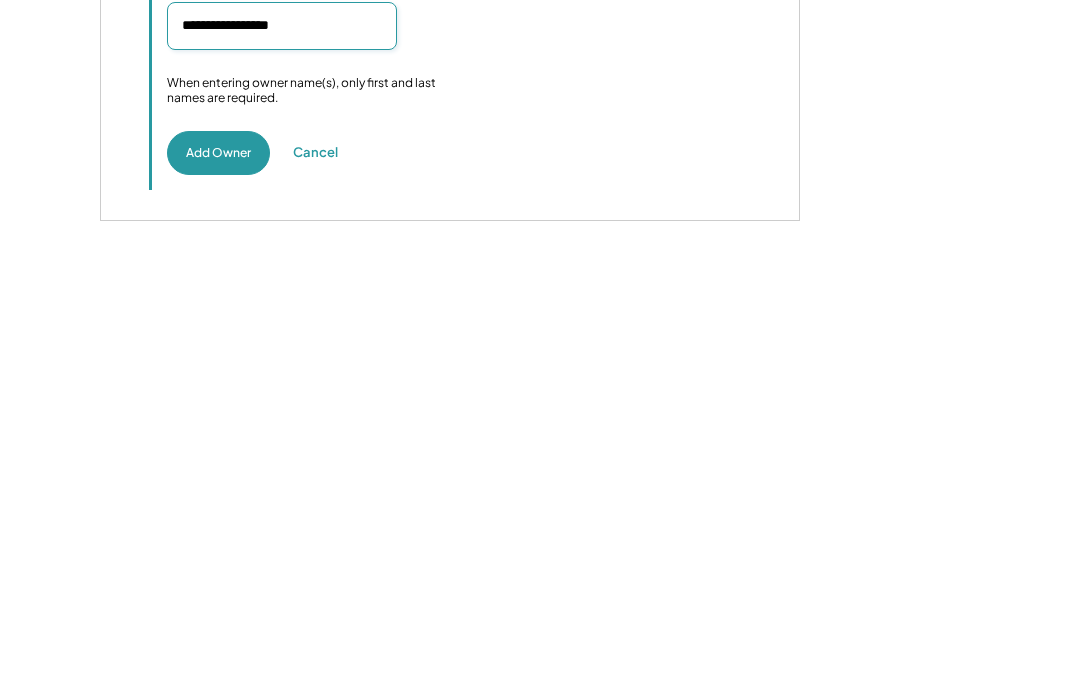 scroll, scrollTop: 380, scrollLeft: 0, axis: vertical 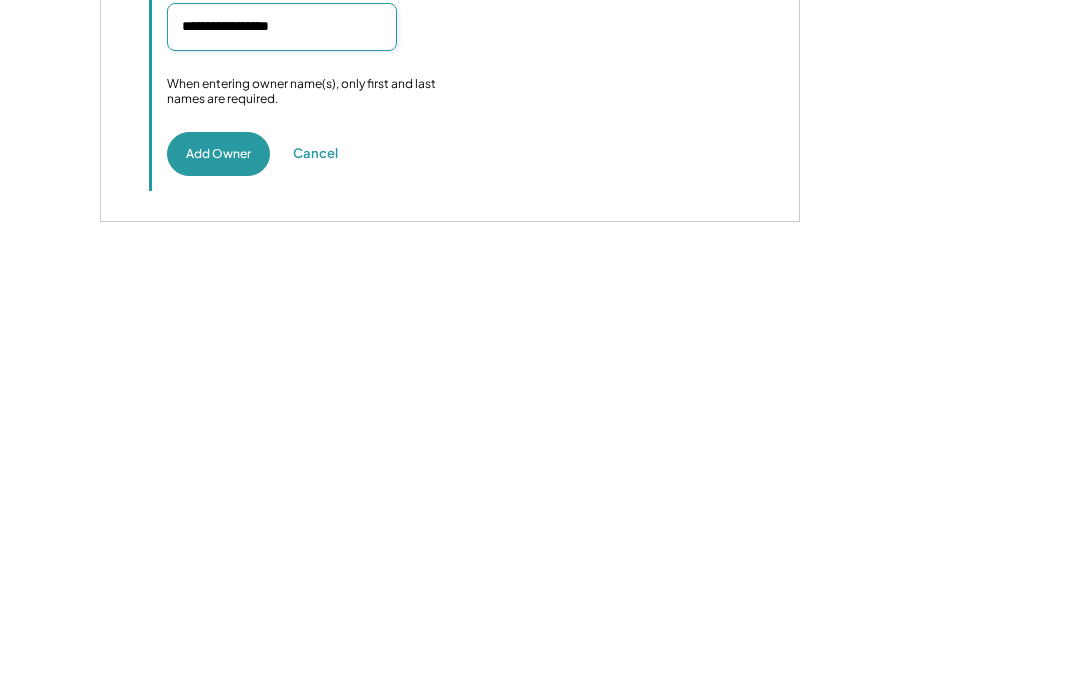 type on "**********" 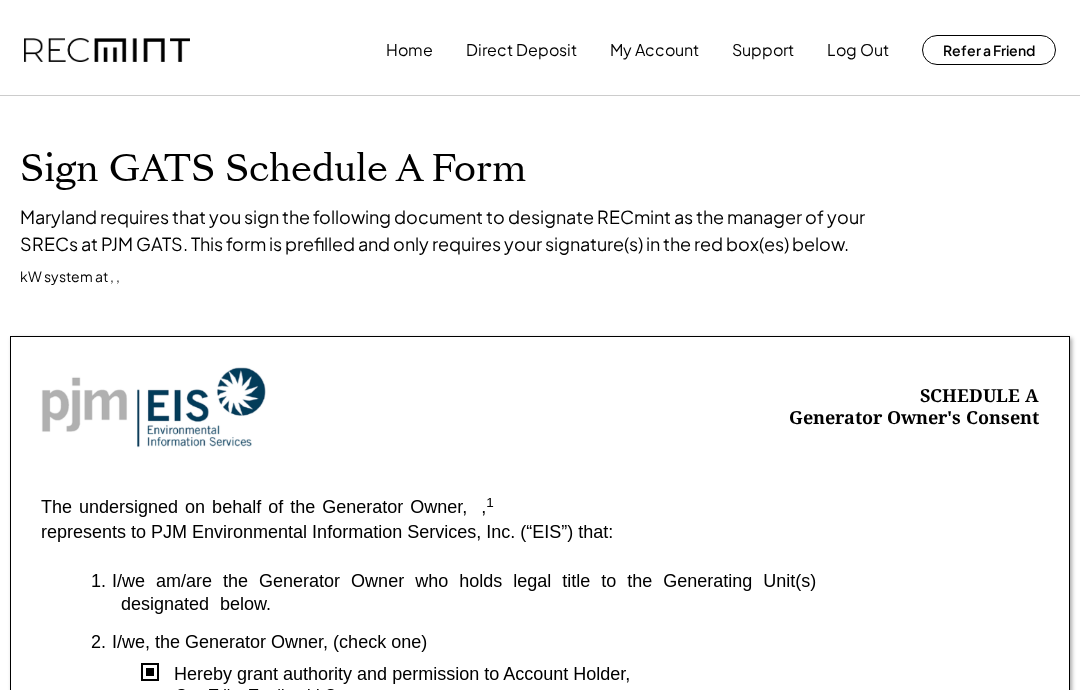 scroll, scrollTop: 0, scrollLeft: 0, axis: both 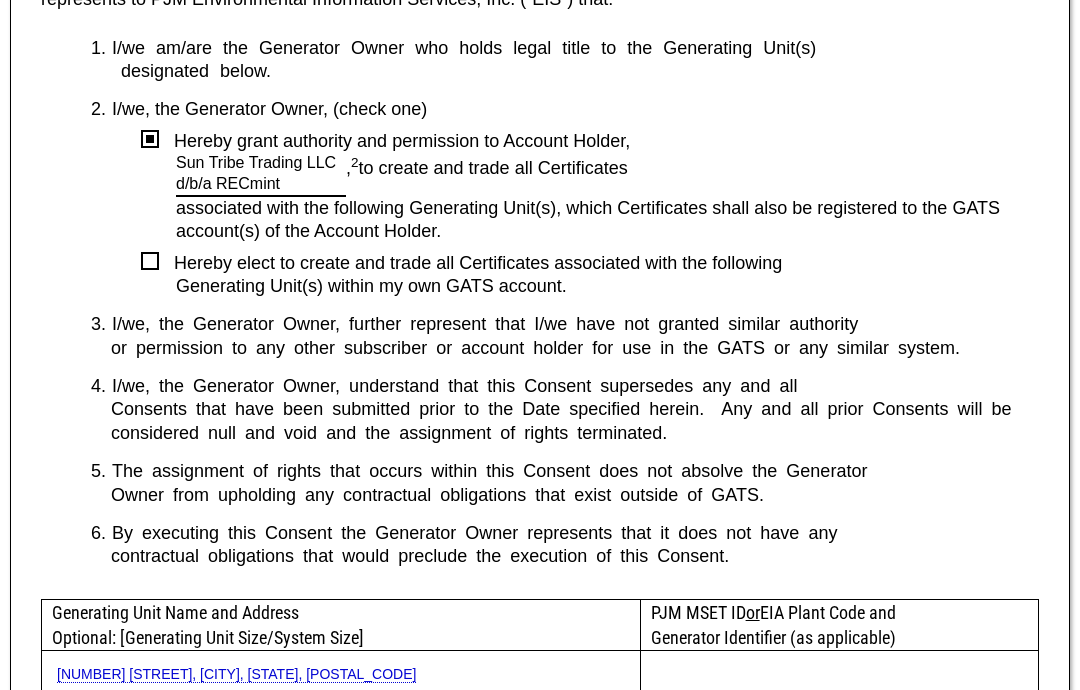 click on "Generating Unit(s) within my own GATS account." at bounding box center (540, 286) 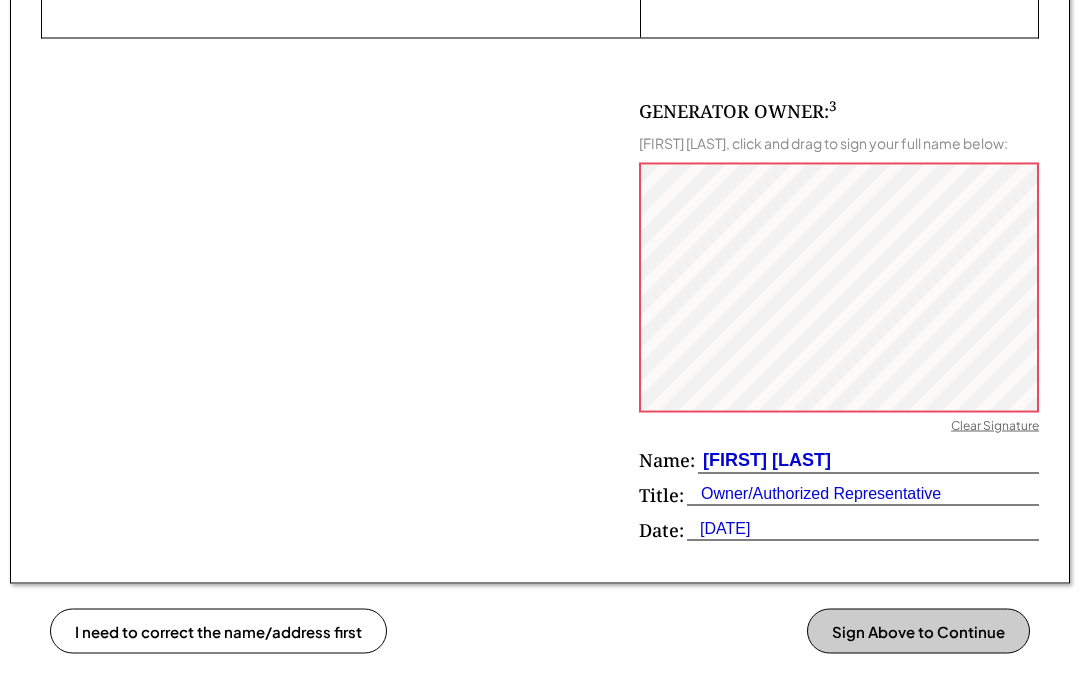 scroll, scrollTop: 1248, scrollLeft: 0, axis: vertical 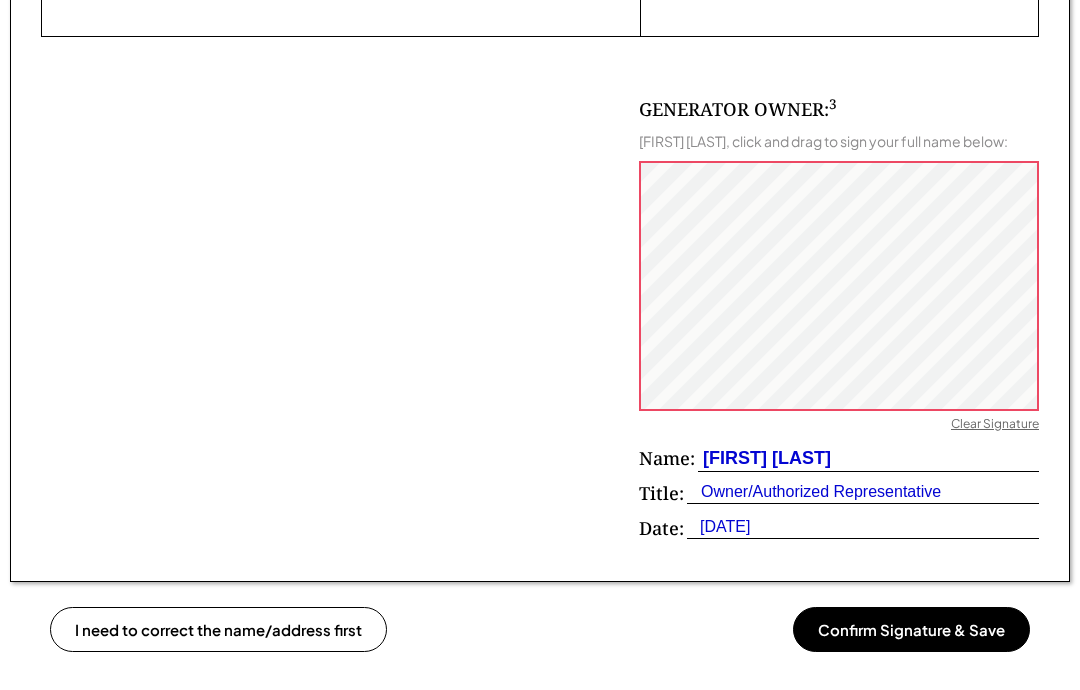 click on "Confirm Signature & Save" at bounding box center [911, 629] 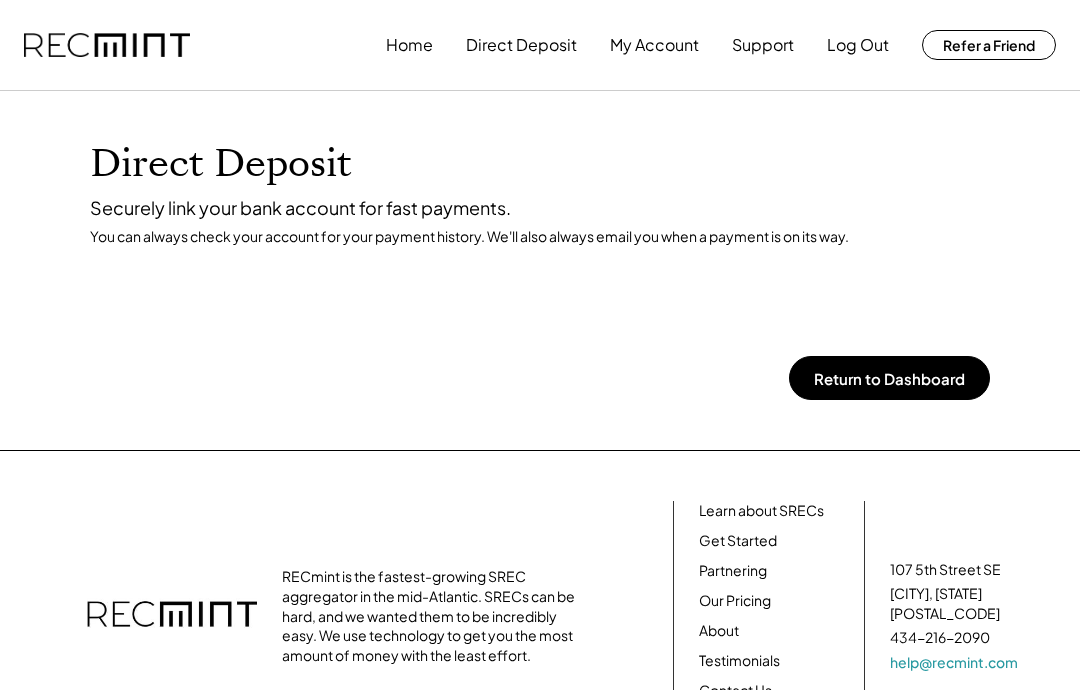 scroll, scrollTop: 0, scrollLeft: 0, axis: both 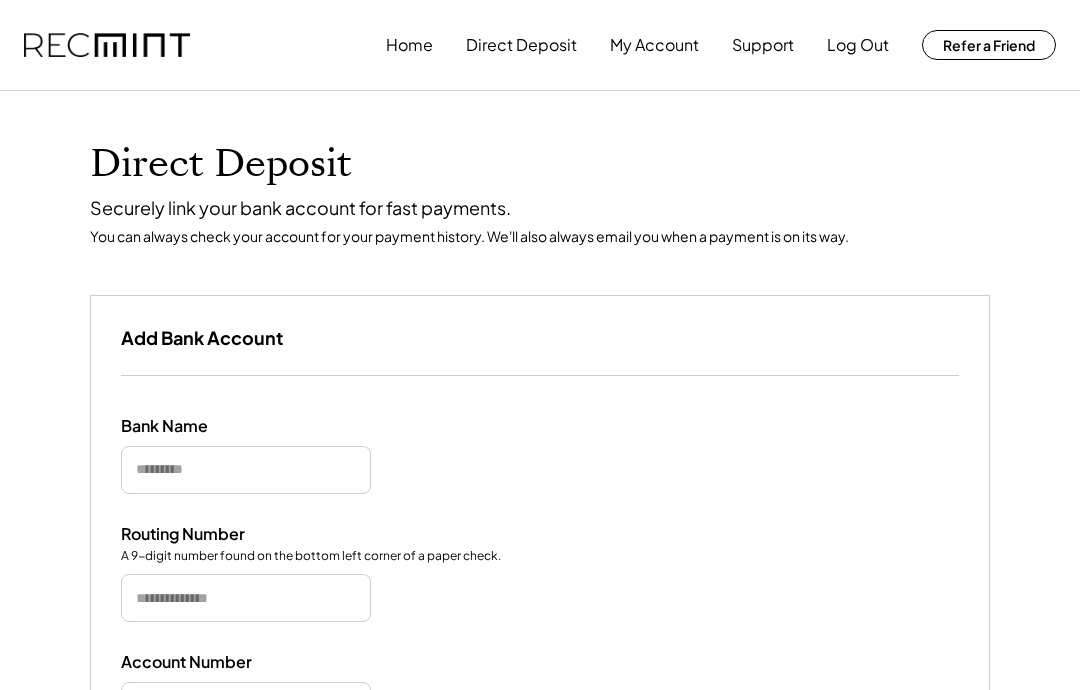 click on "Add Bank Account" at bounding box center (540, 335) 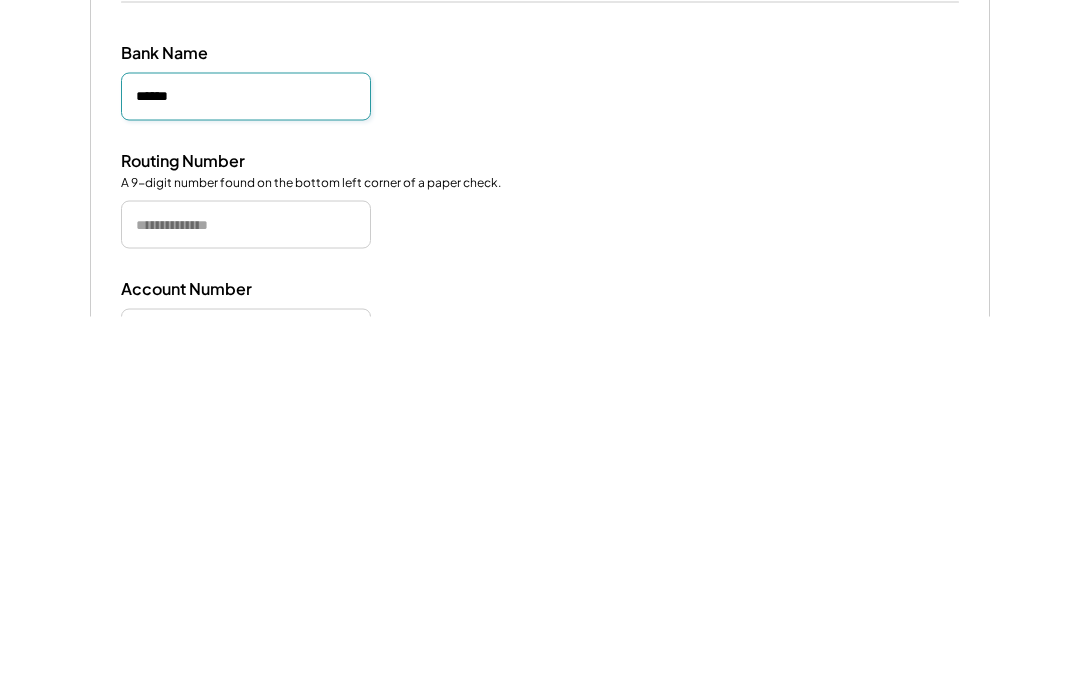 type on "******" 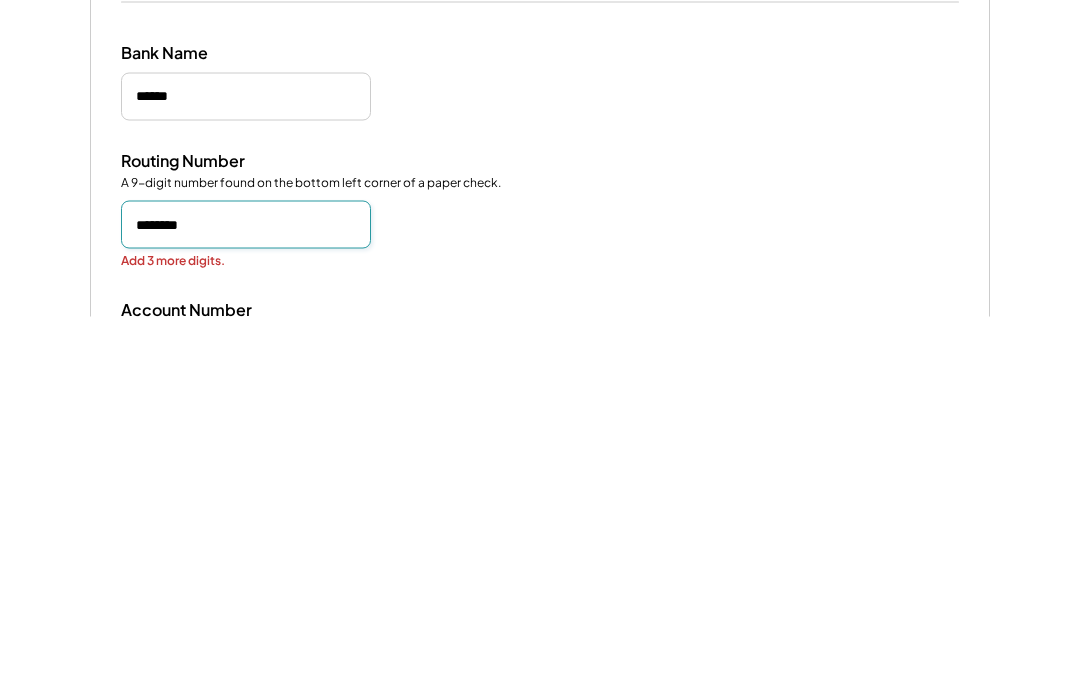 type on "*********" 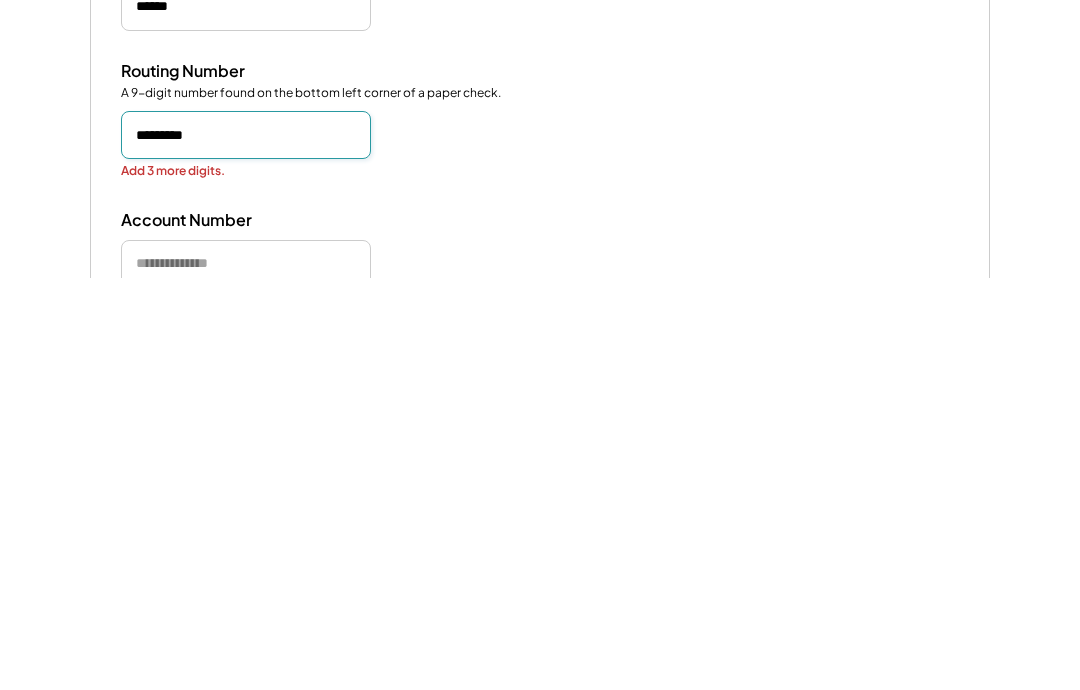 scroll, scrollTop: 65, scrollLeft: 0, axis: vertical 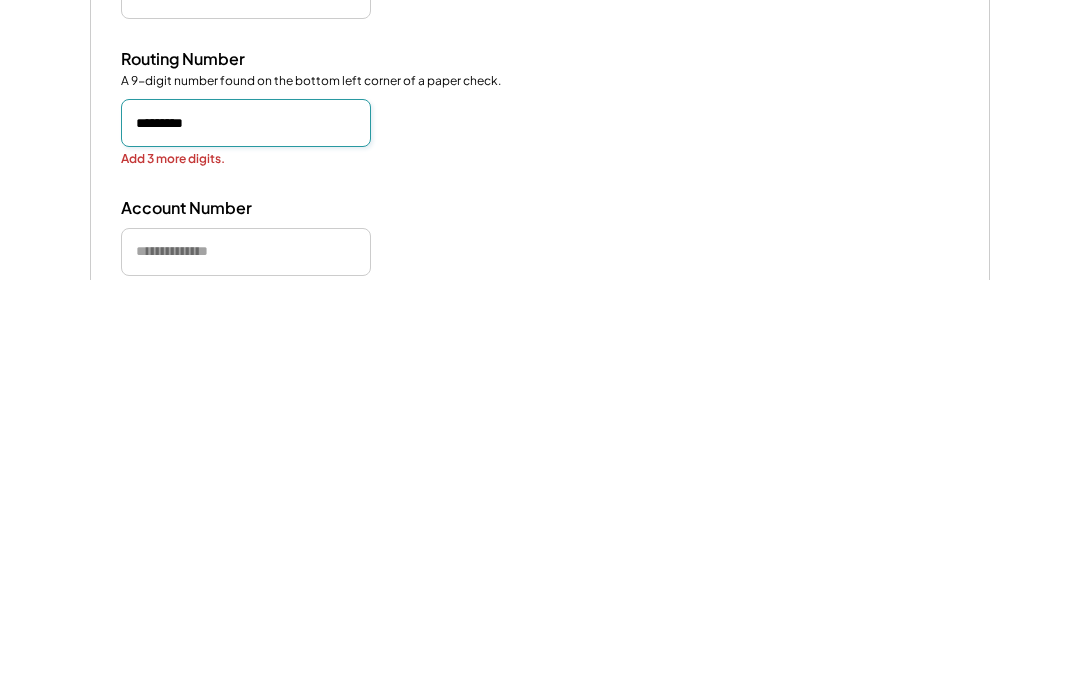 click at bounding box center (246, 662) 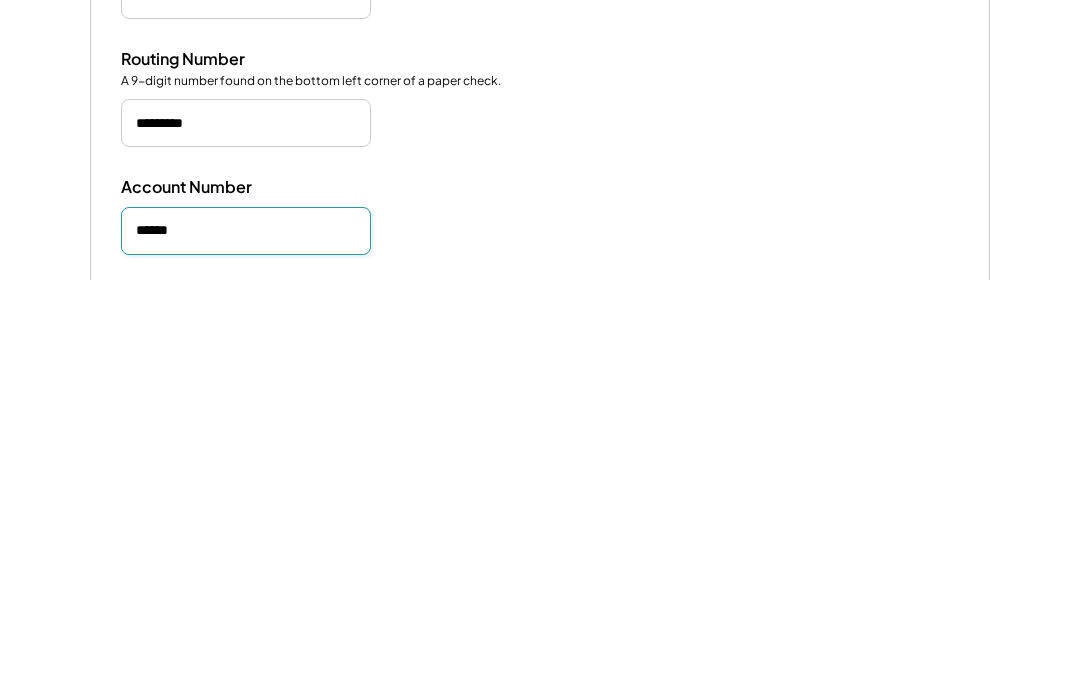 type on "*******" 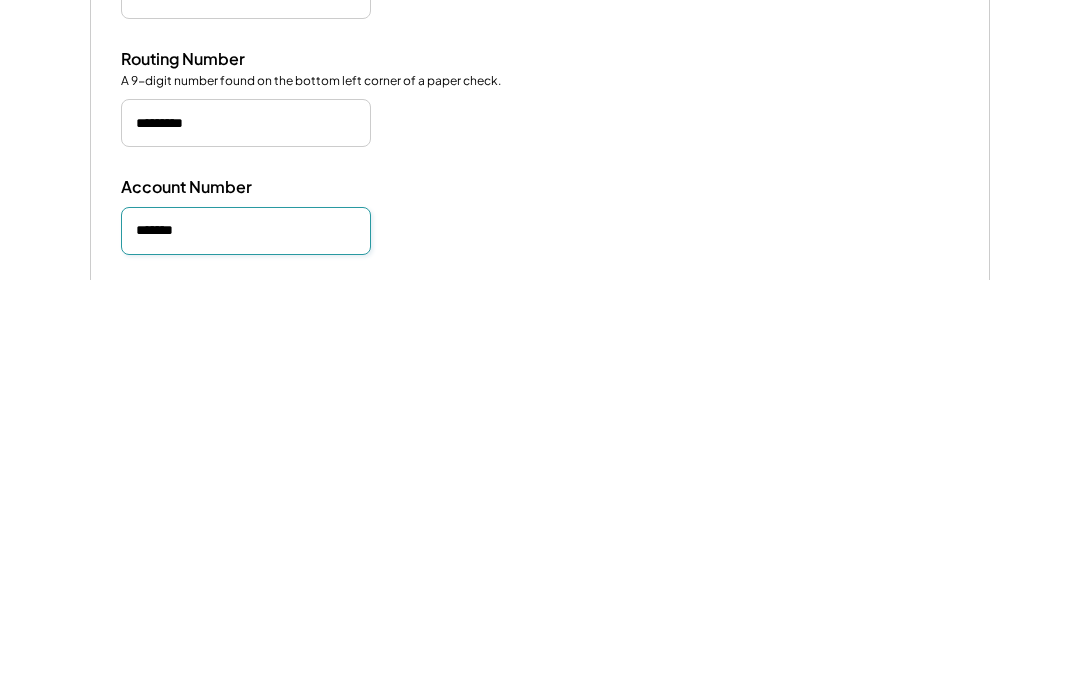 click on "**********" at bounding box center [196, 749] 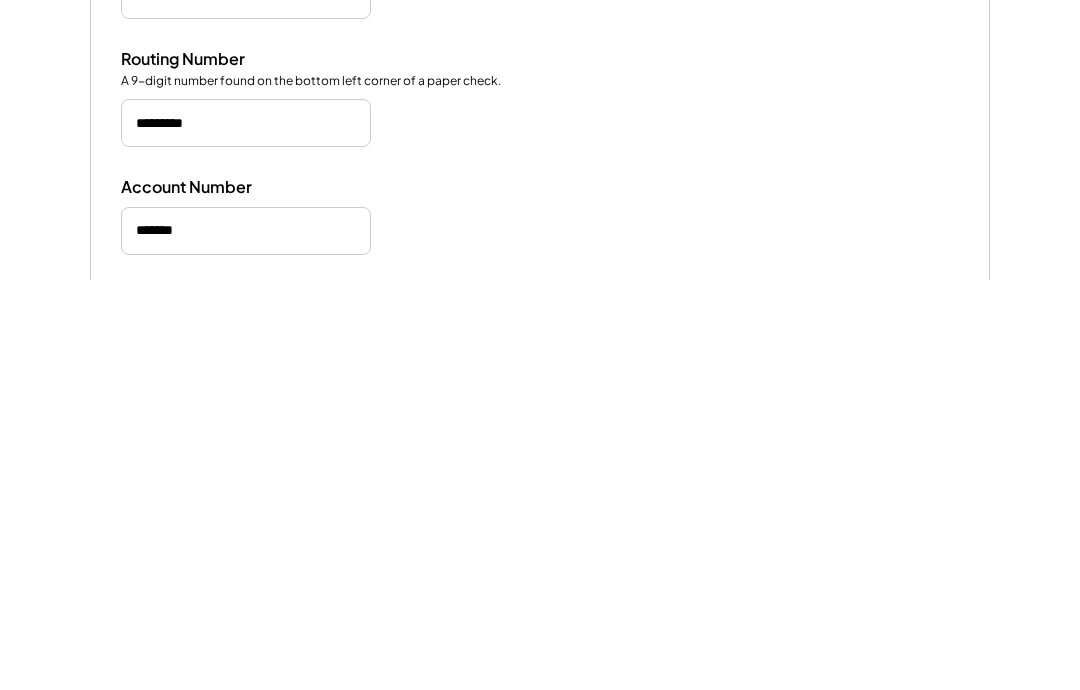 scroll, scrollTop: 629, scrollLeft: 0, axis: vertical 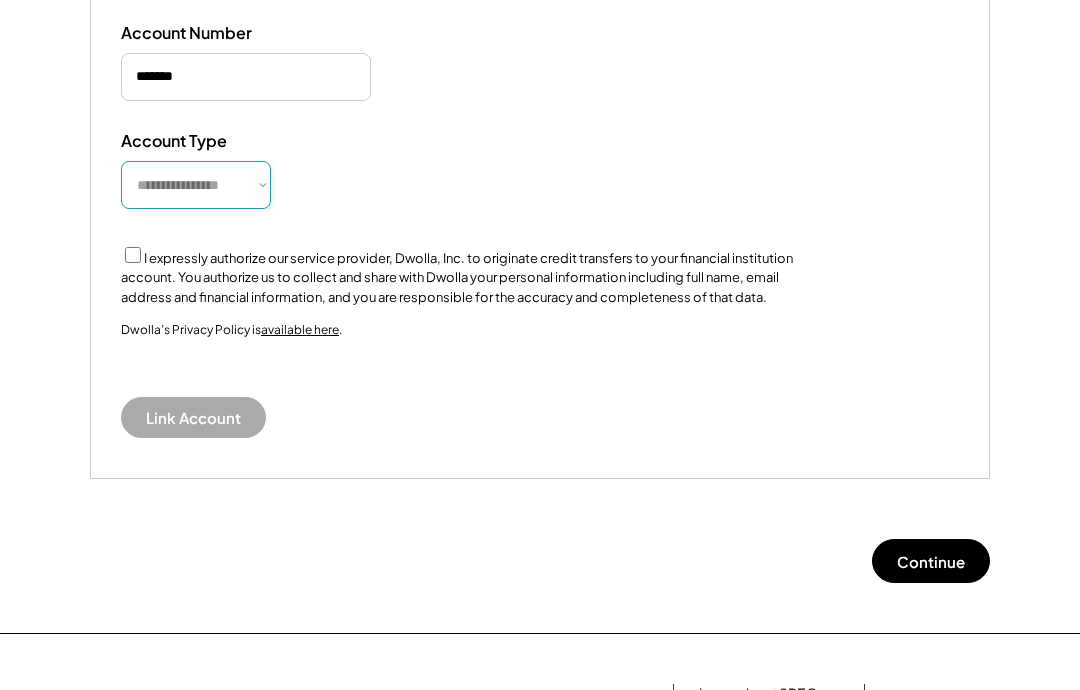 select on "**********" 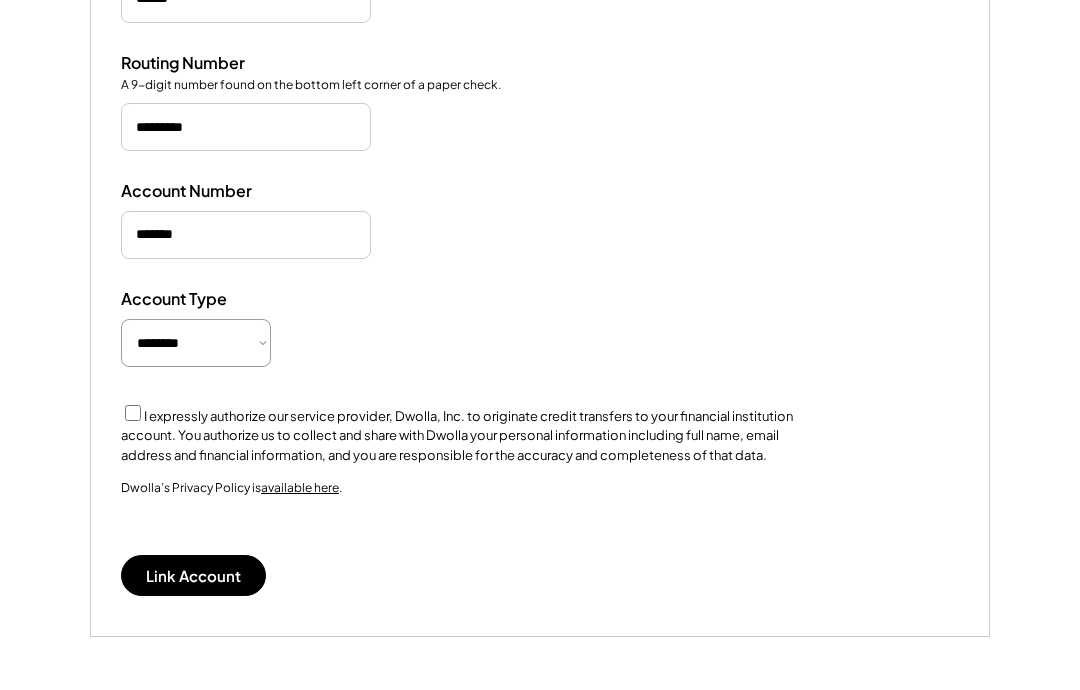 scroll, scrollTop: 470, scrollLeft: 0, axis: vertical 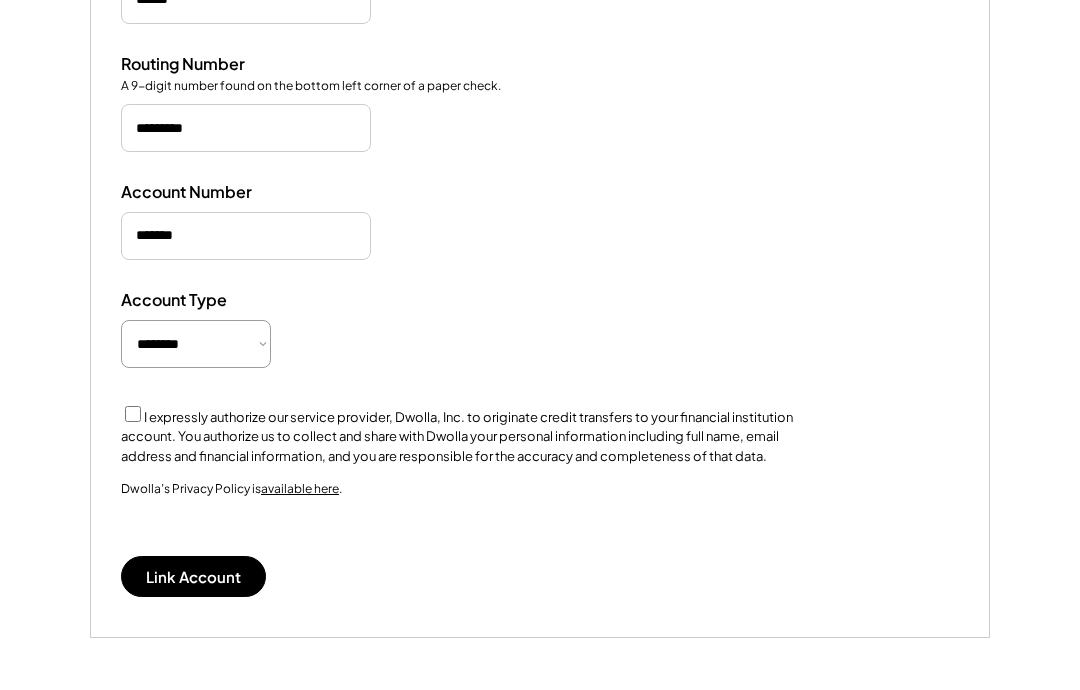 click on "Link Account" at bounding box center (193, 576) 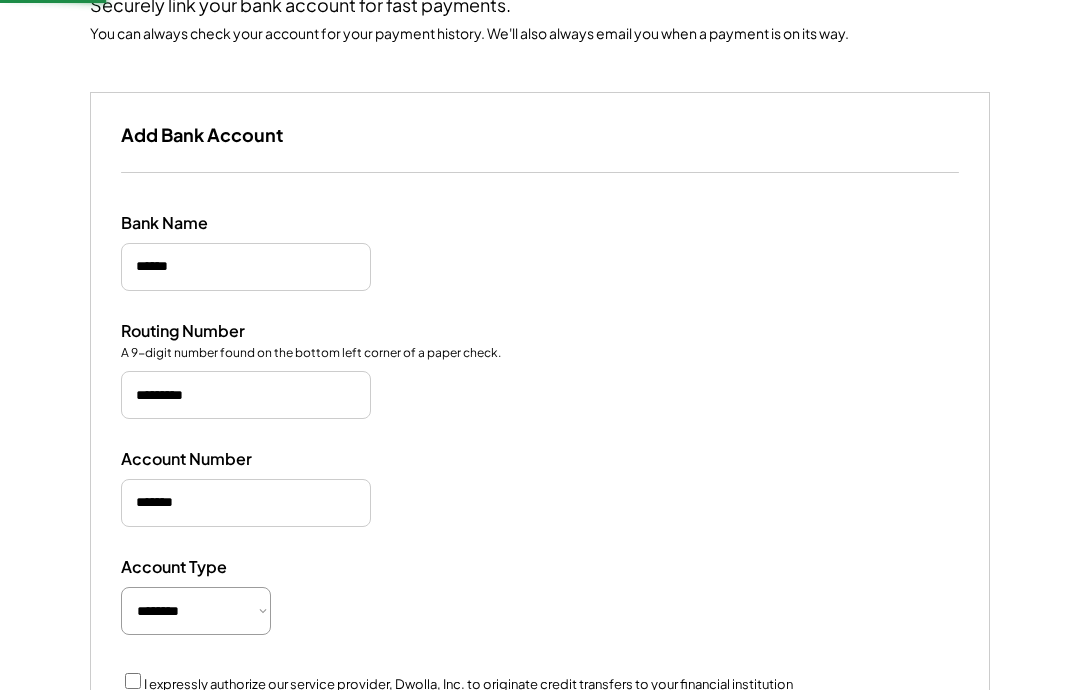 scroll, scrollTop: 141, scrollLeft: 0, axis: vertical 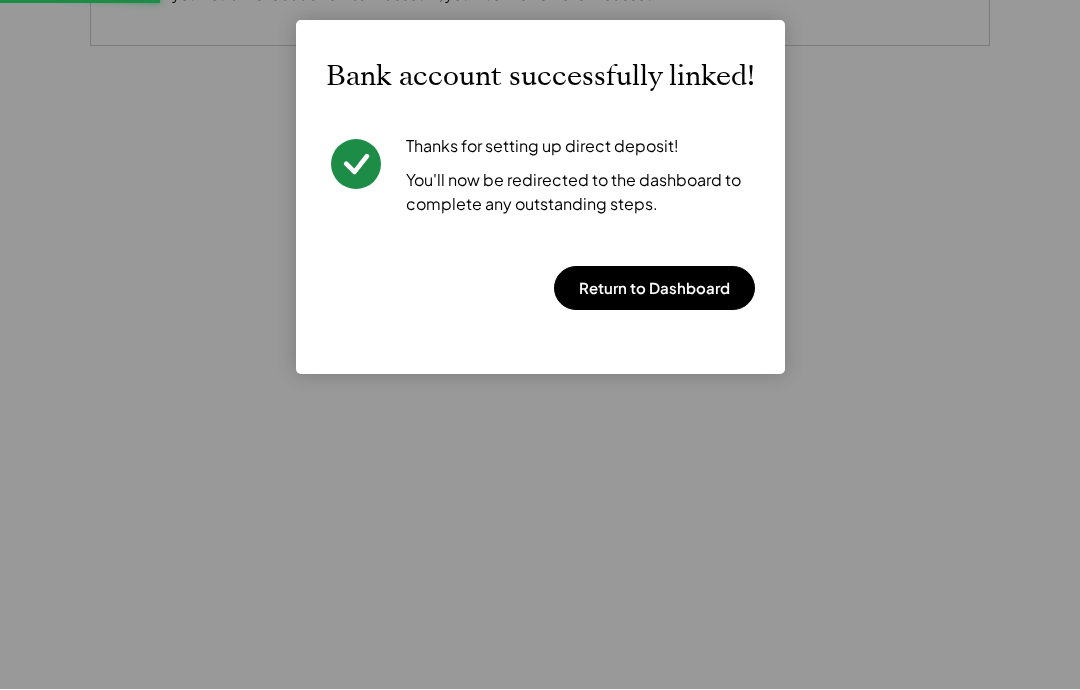 click at bounding box center (540, 344) 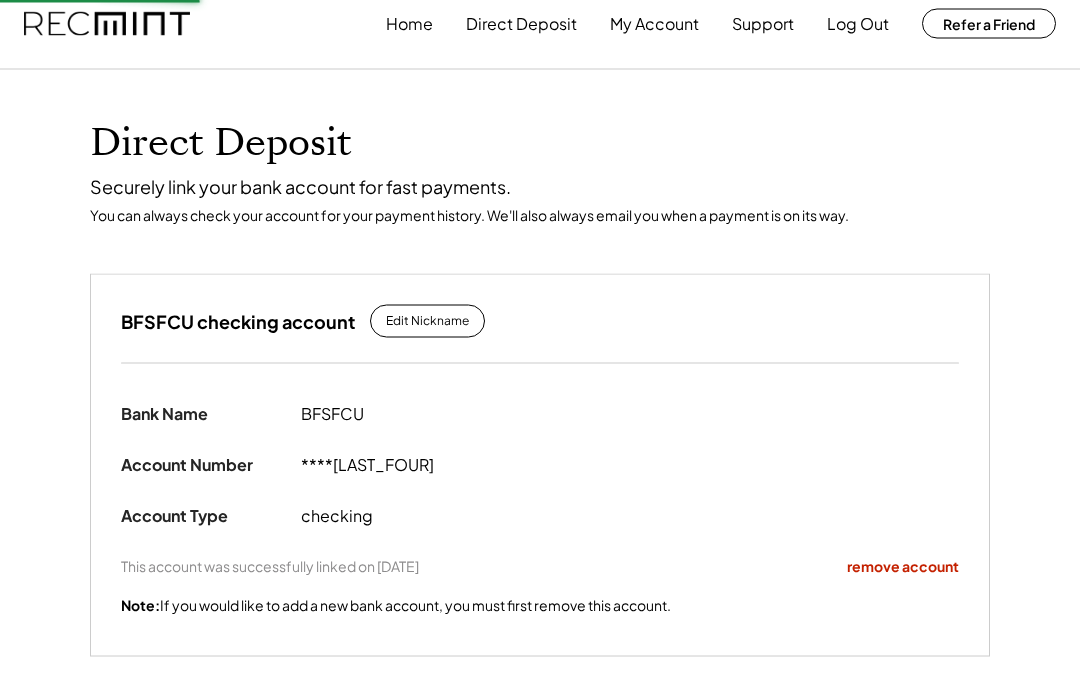 scroll, scrollTop: 0, scrollLeft: 0, axis: both 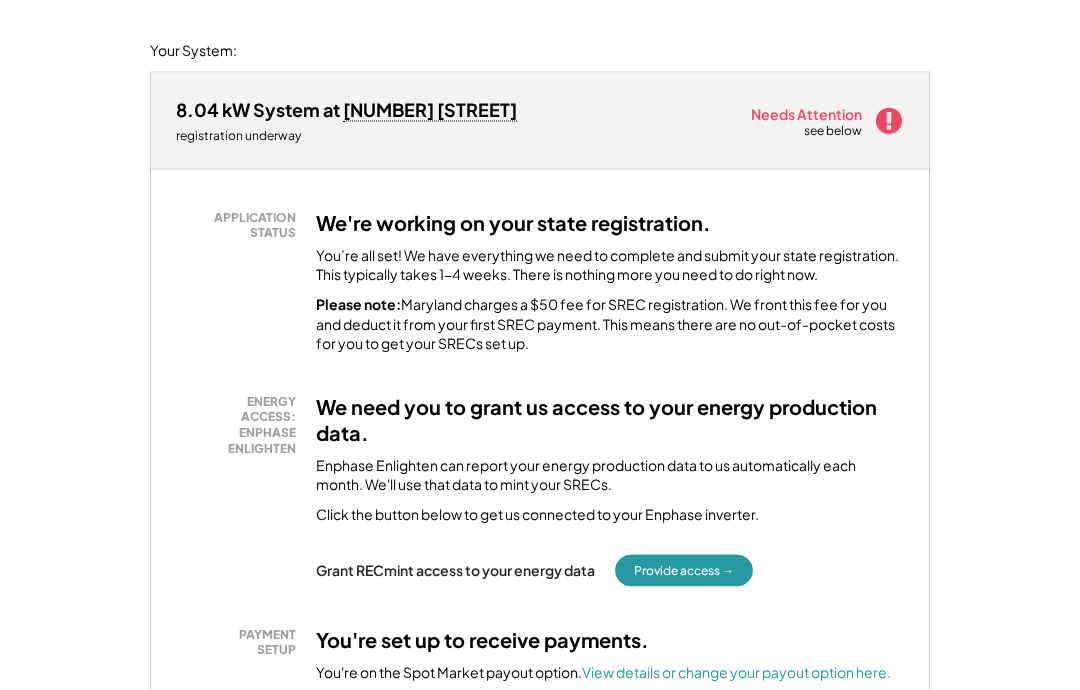 click on "Provide access →" at bounding box center [684, 571] 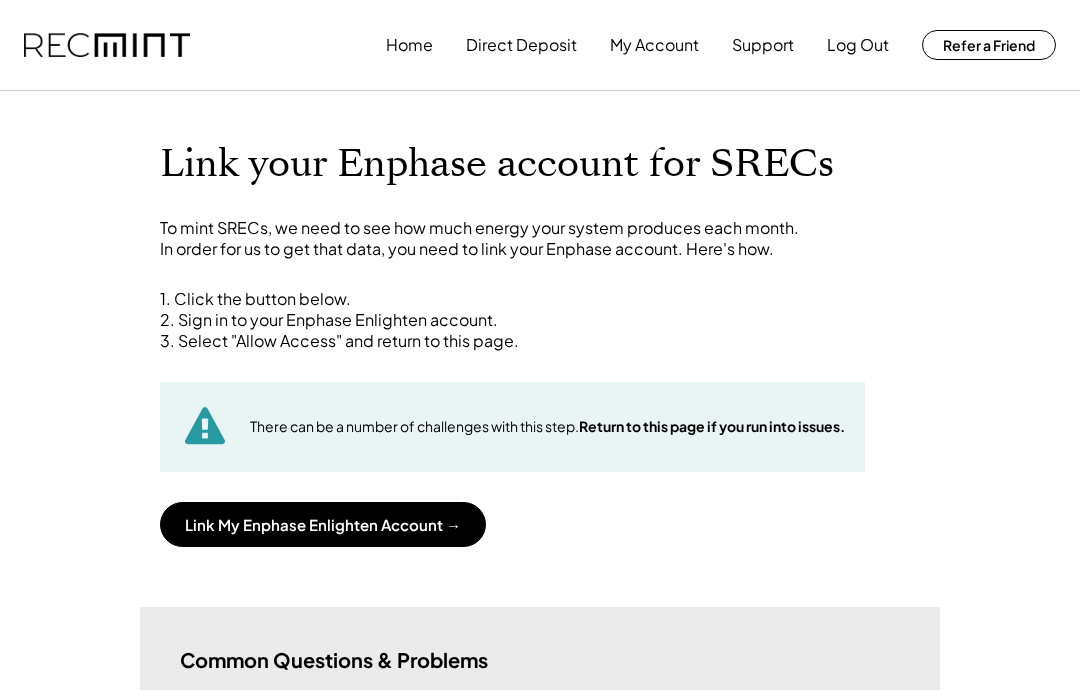 scroll, scrollTop: 0, scrollLeft: 0, axis: both 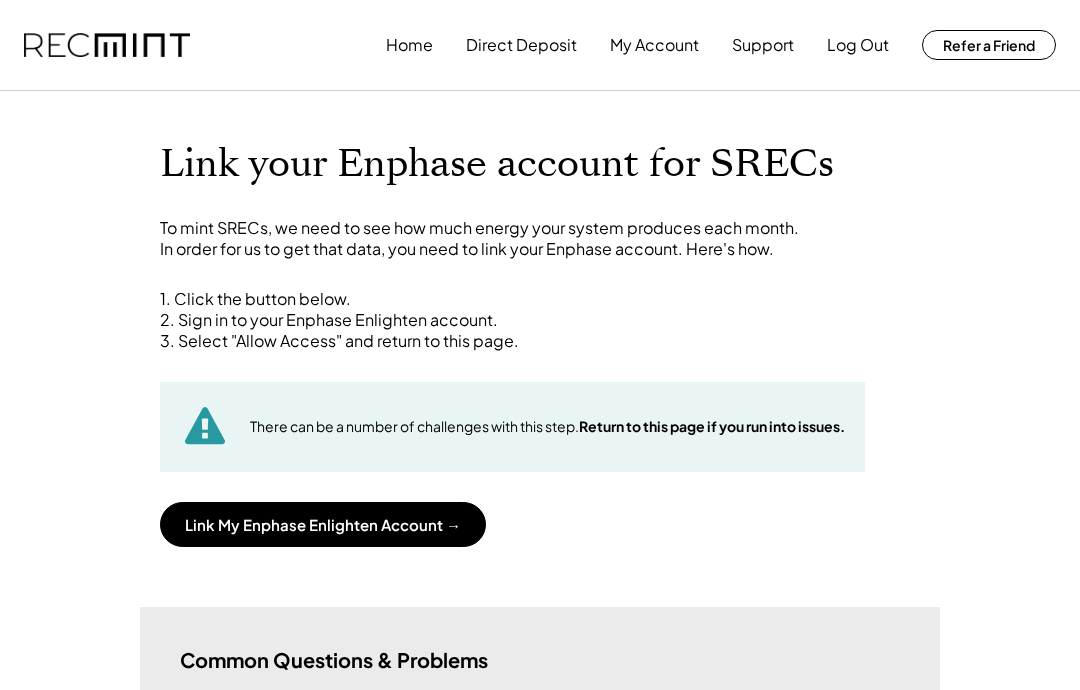 click on "Link My Enphase Enlighten Account →" at bounding box center [323, 524] 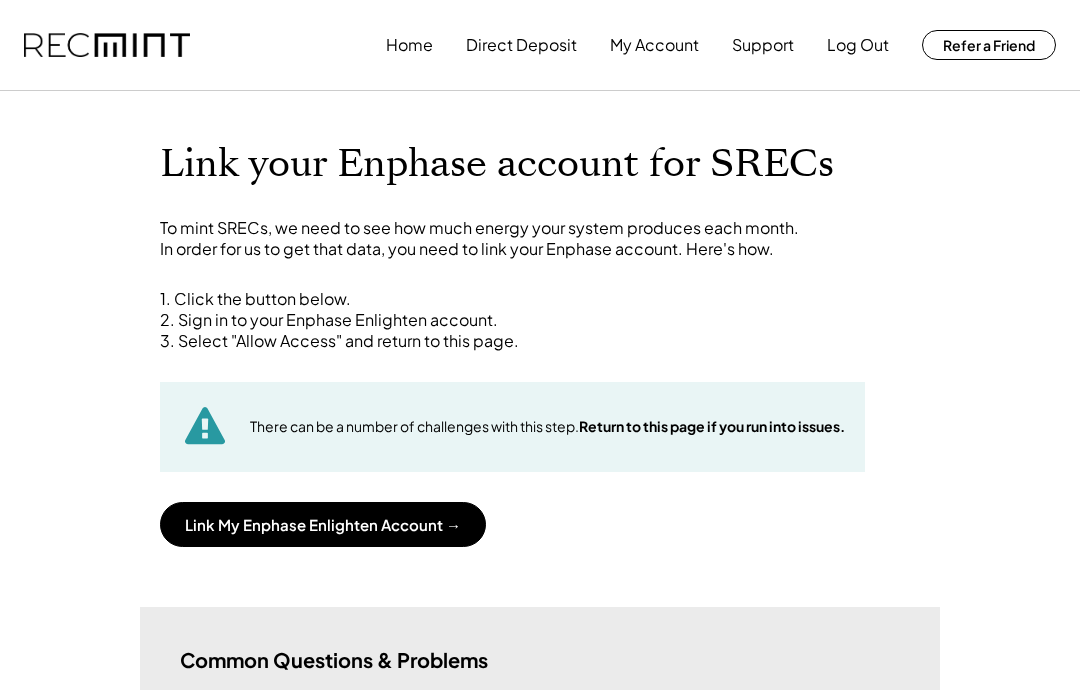 scroll, scrollTop: 0, scrollLeft: 0, axis: both 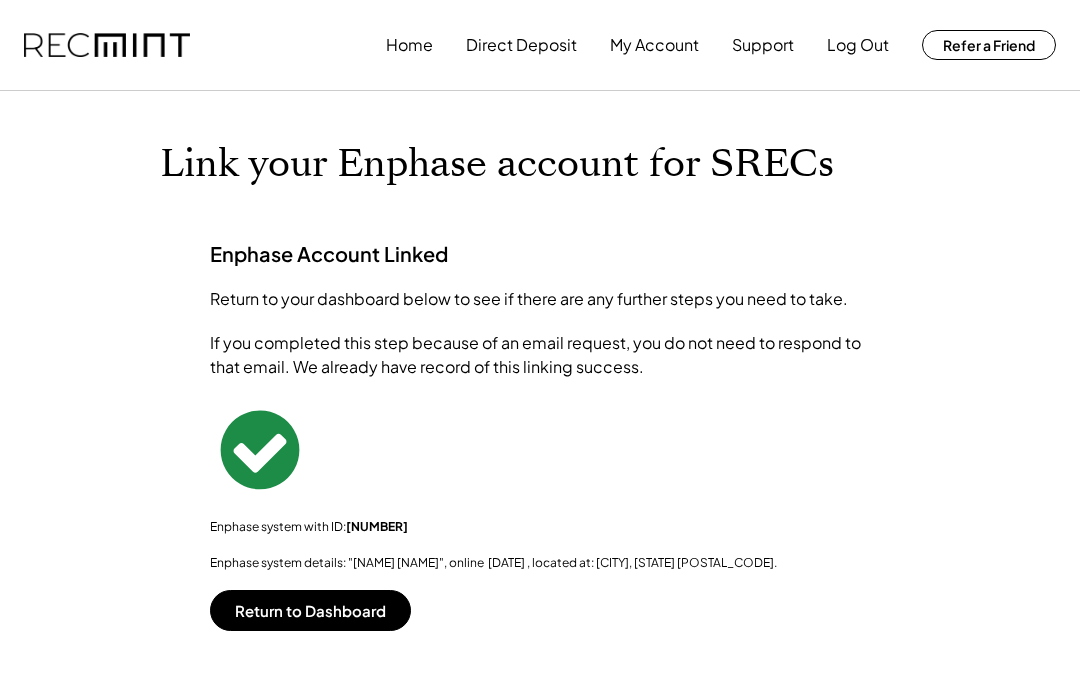 click on "Return to Dashboard" at bounding box center [310, 610] 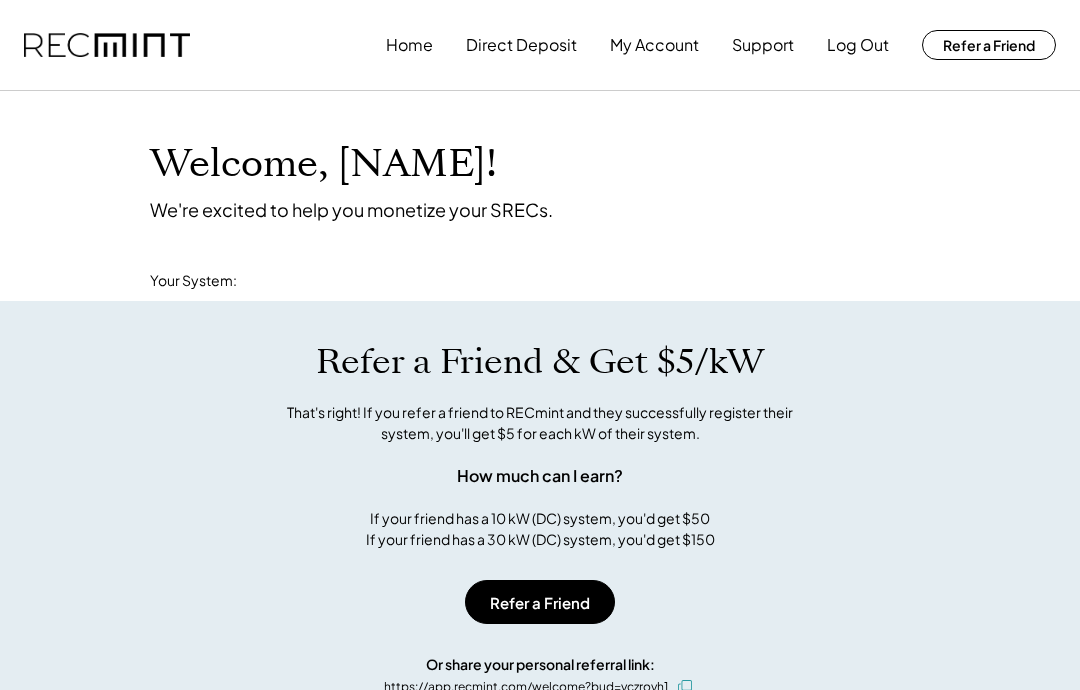 scroll, scrollTop: 0, scrollLeft: 0, axis: both 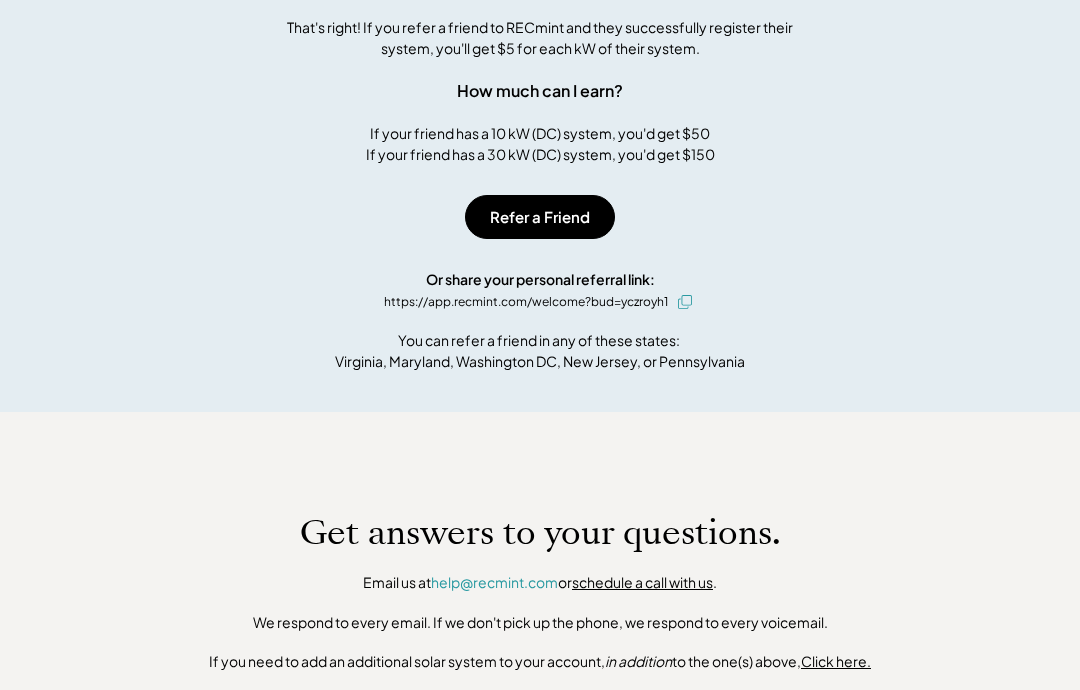 click on "Refer a Friend" at bounding box center (540, 217) 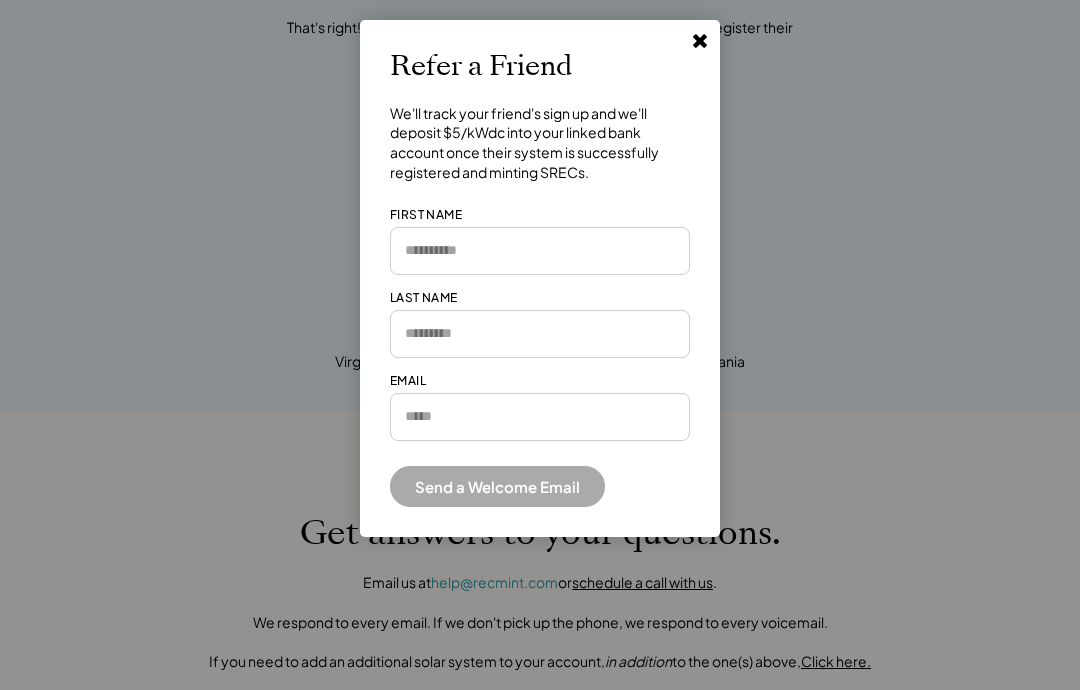 click at bounding box center (540, 251) 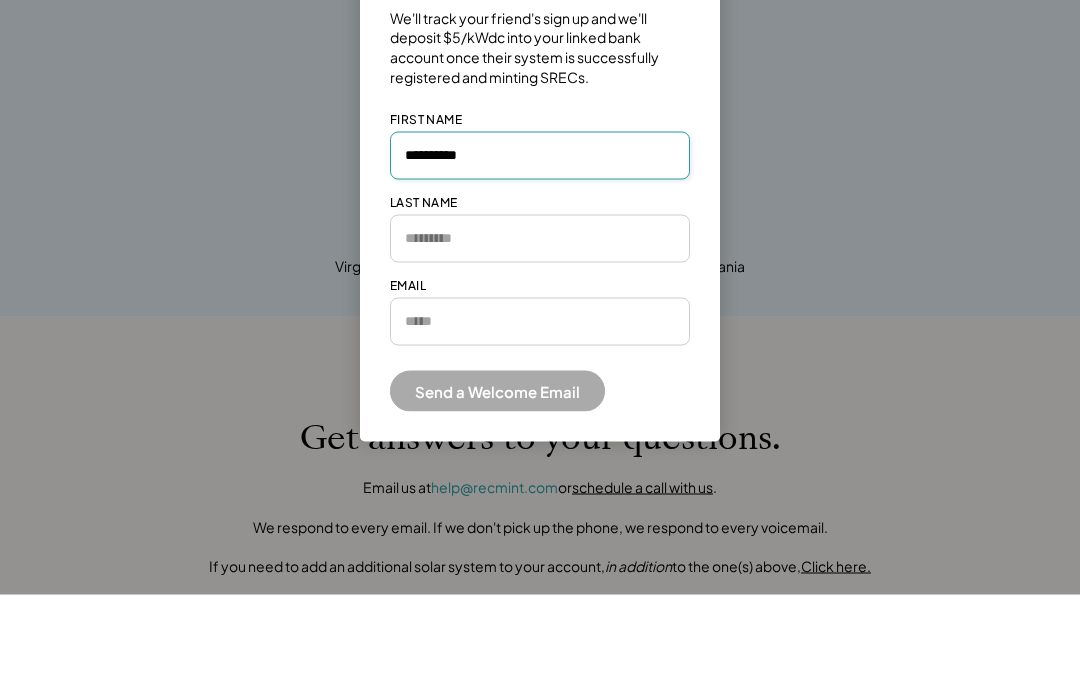 type on "*********" 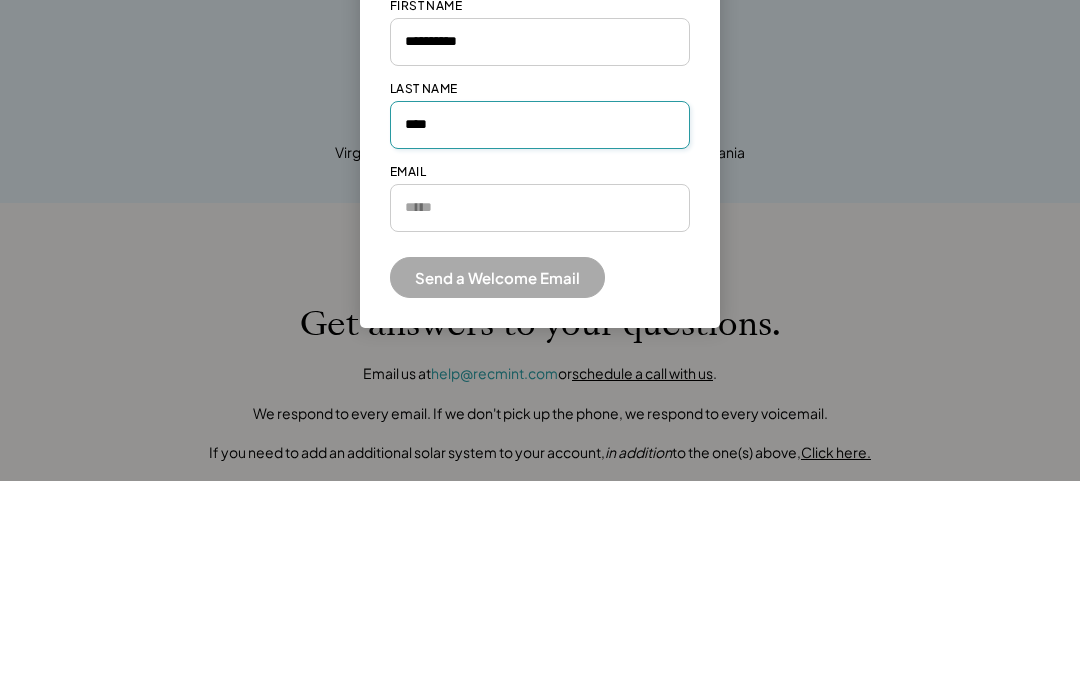 type on "****" 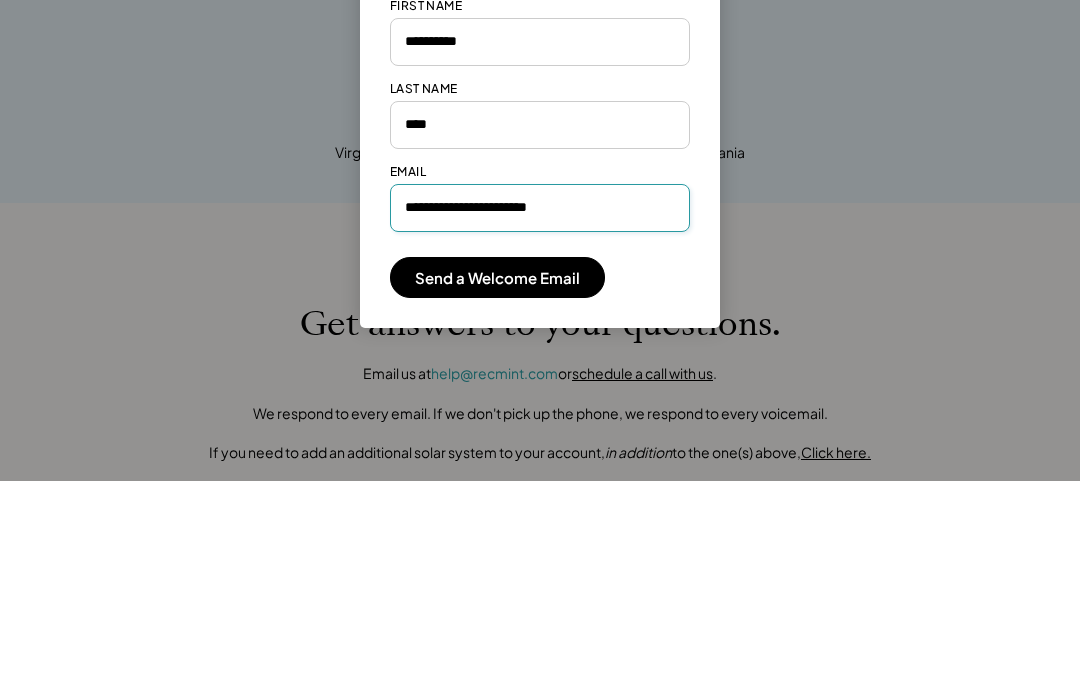 type on "**********" 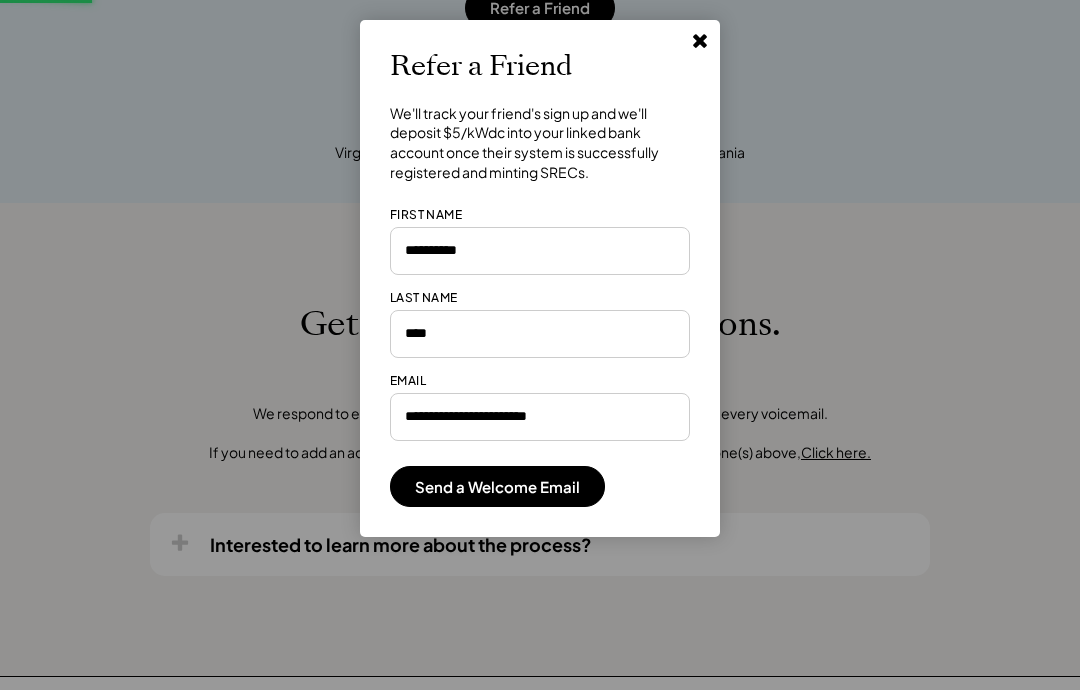 type 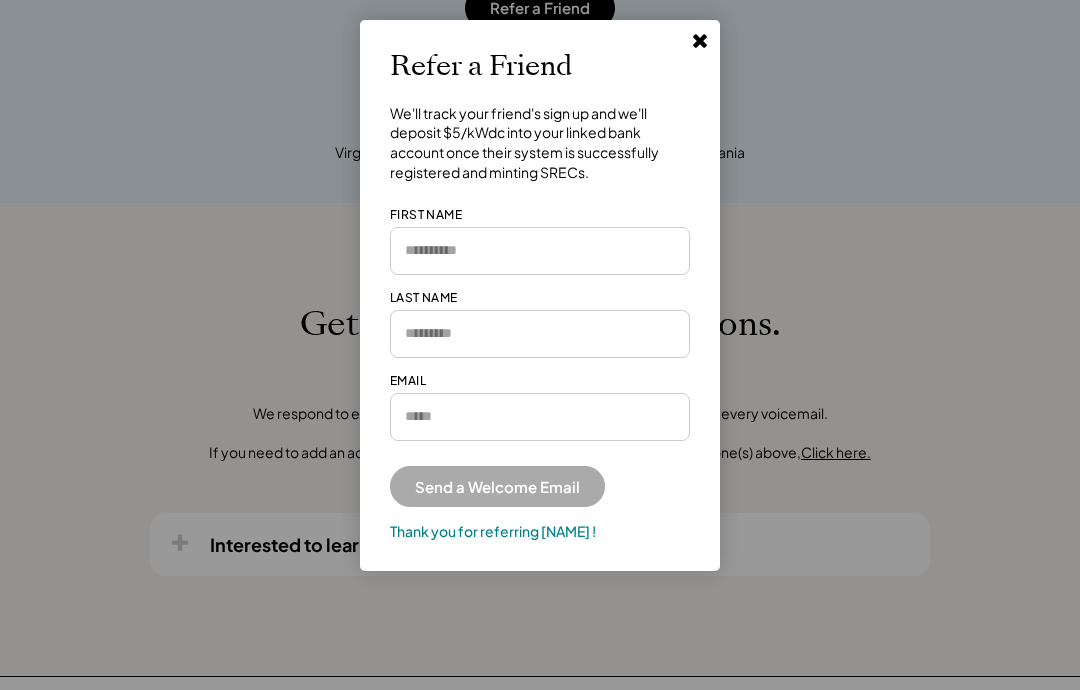 click 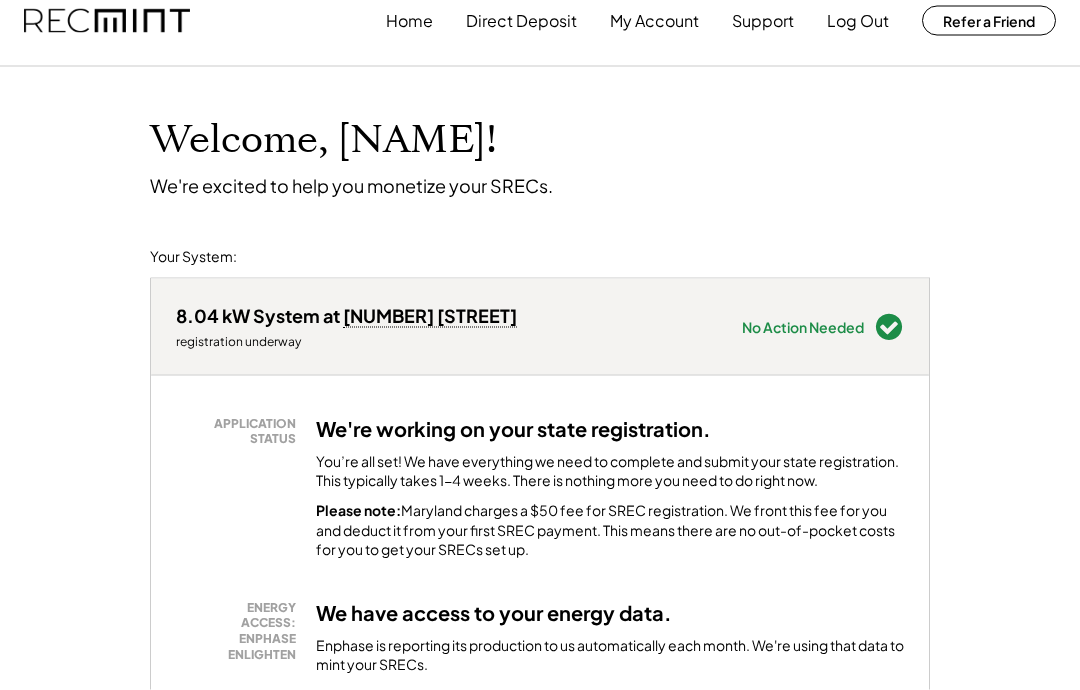 scroll, scrollTop: 0, scrollLeft: 0, axis: both 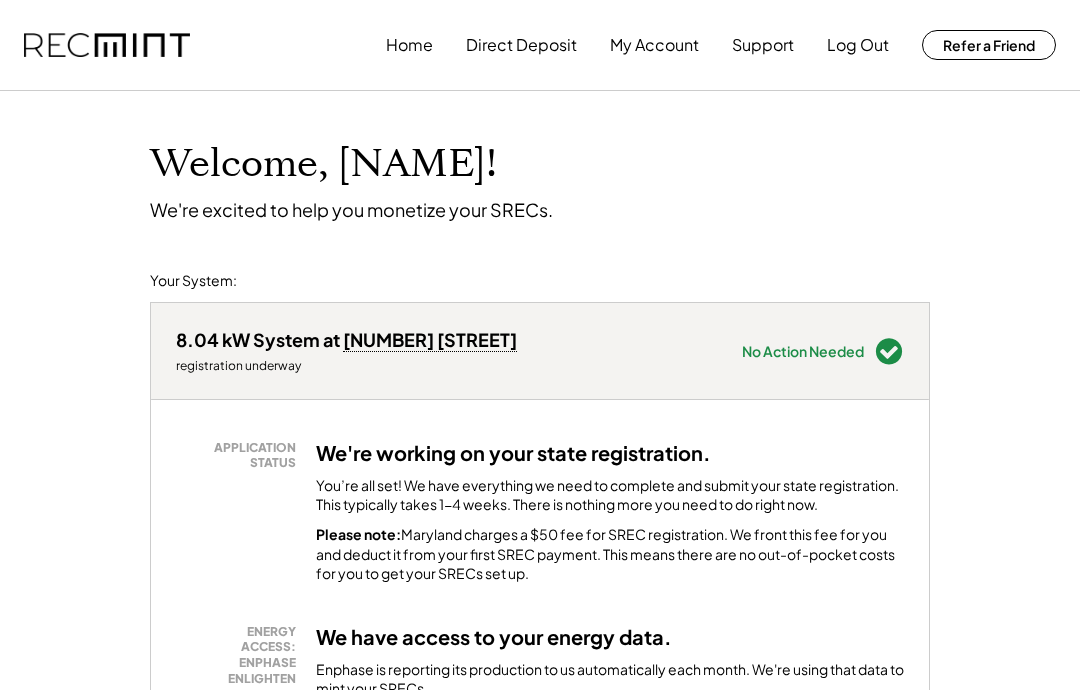click on "Log Out" at bounding box center [858, 45] 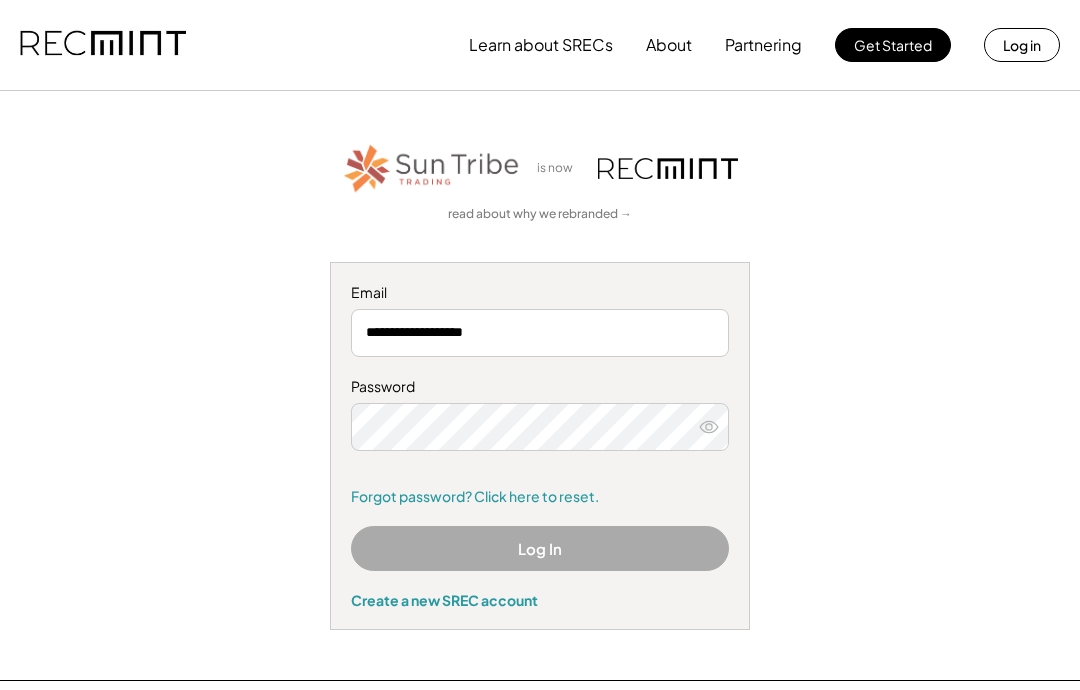 scroll, scrollTop: 0, scrollLeft: 0, axis: both 